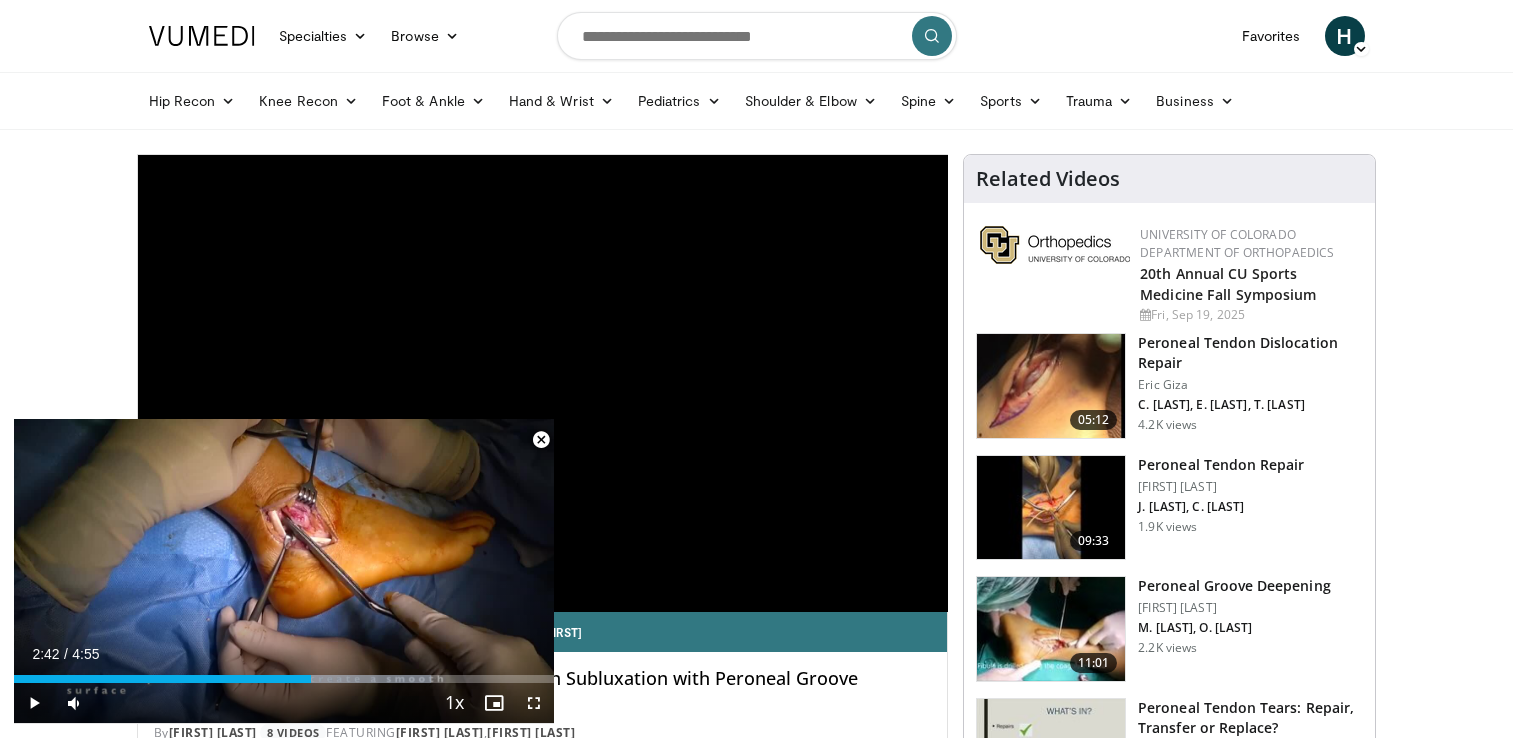 scroll, scrollTop: 800, scrollLeft: 0, axis: vertical 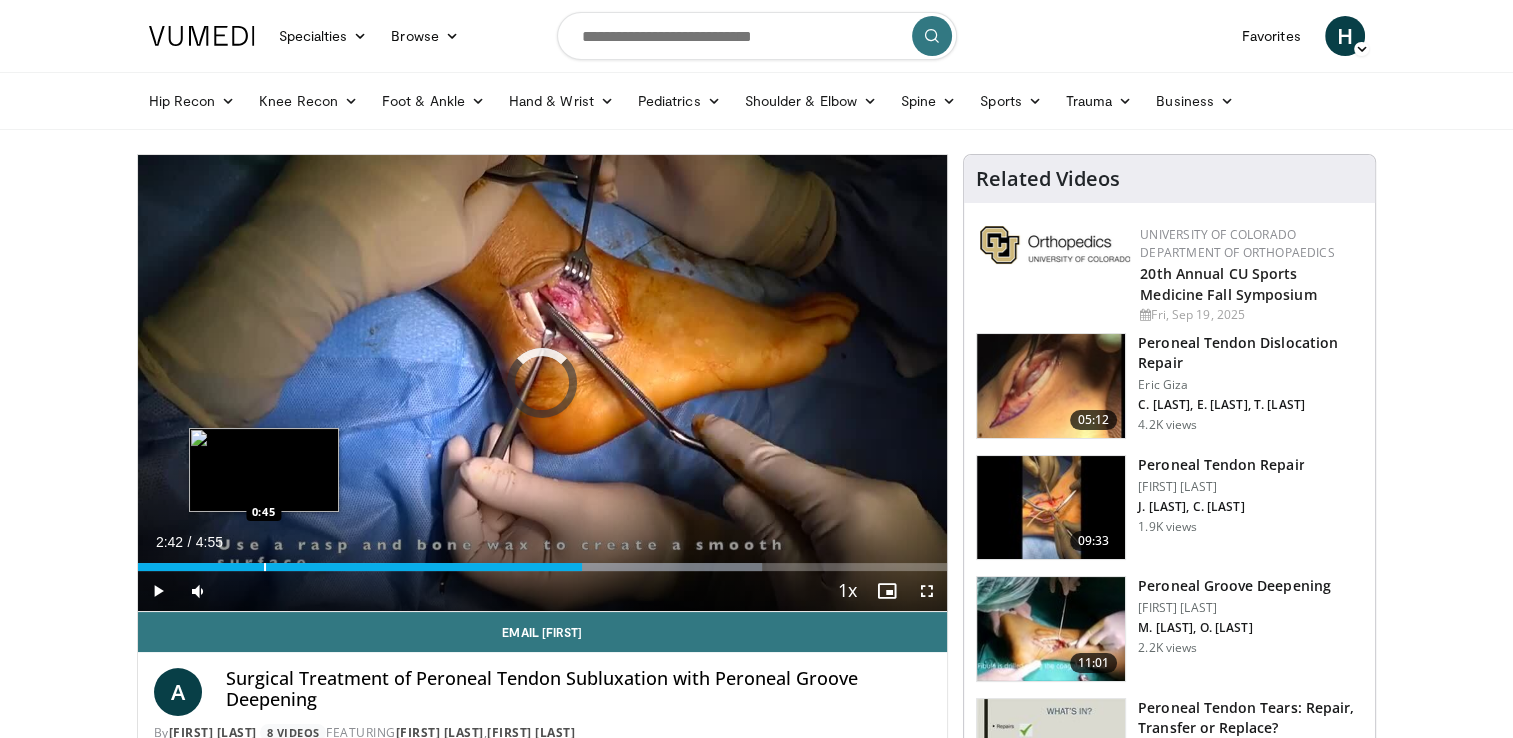 click at bounding box center [265, 567] 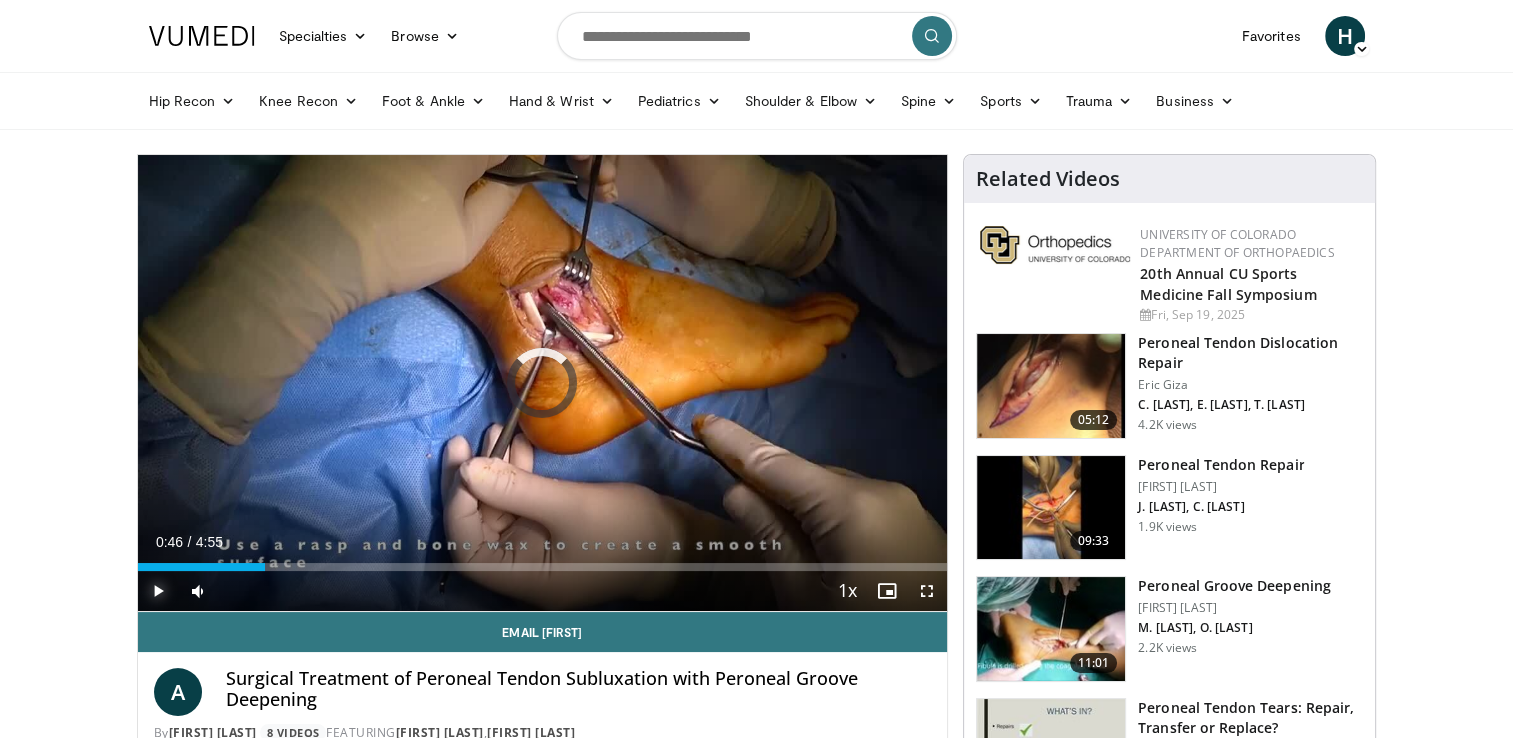 click at bounding box center (158, 591) 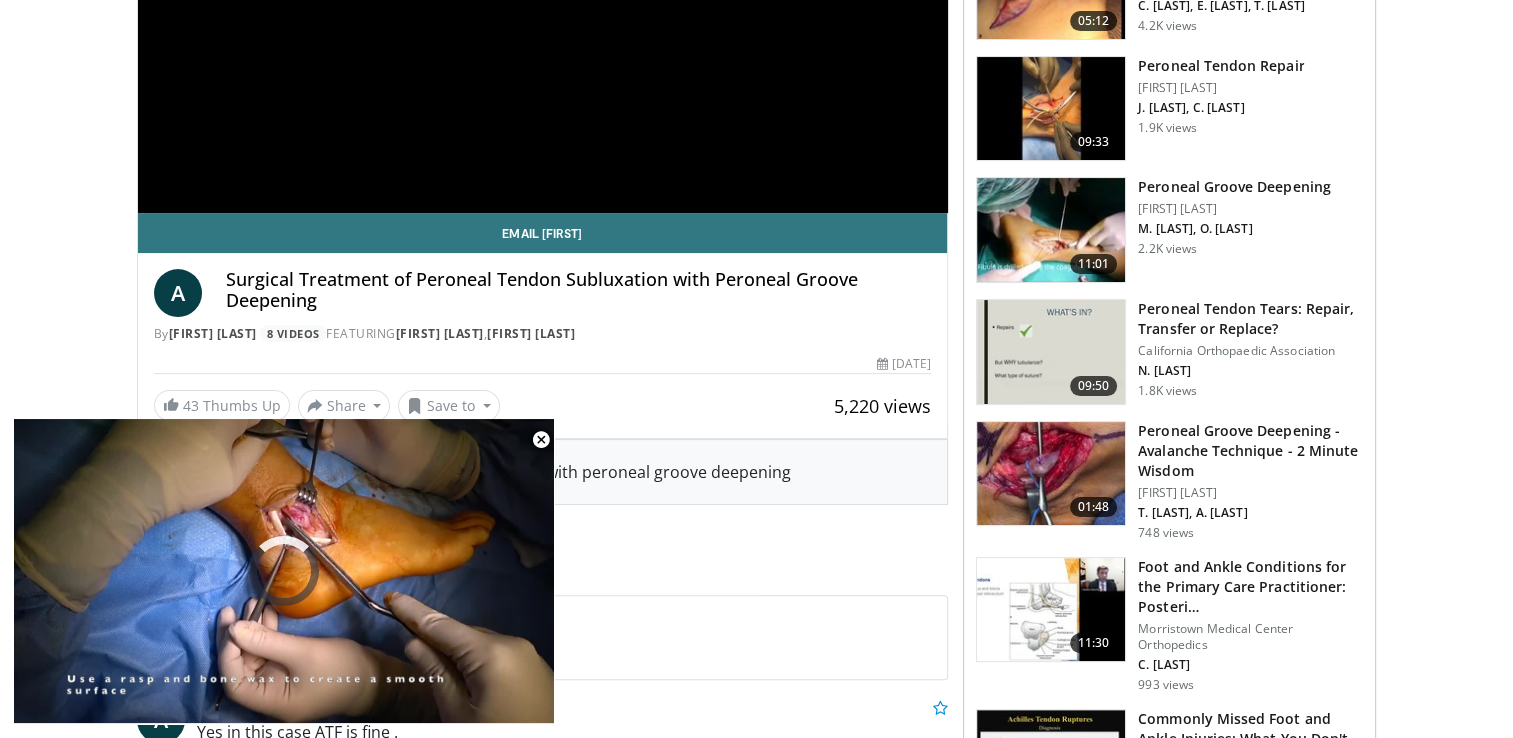 scroll, scrollTop: 400, scrollLeft: 0, axis: vertical 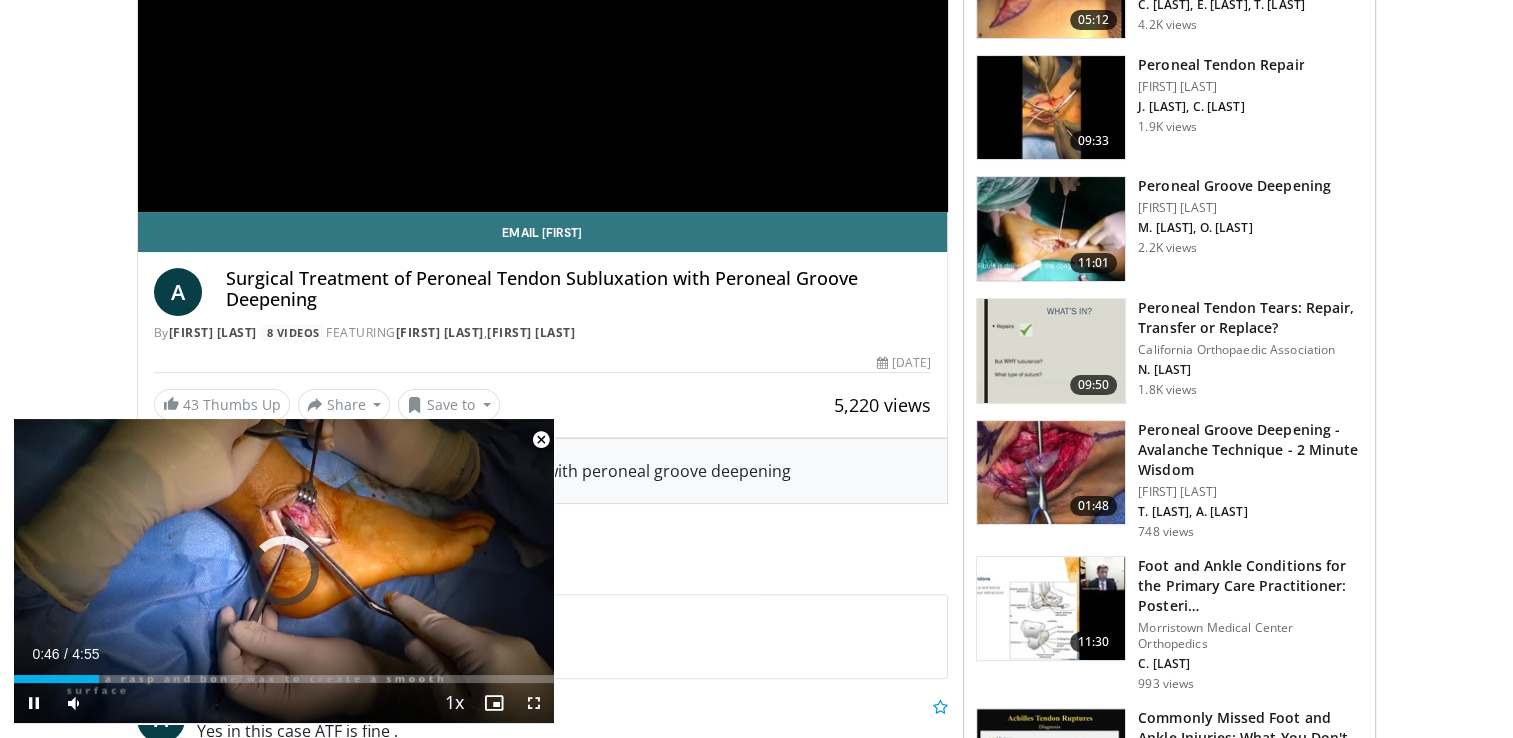 click at bounding box center [541, 440] 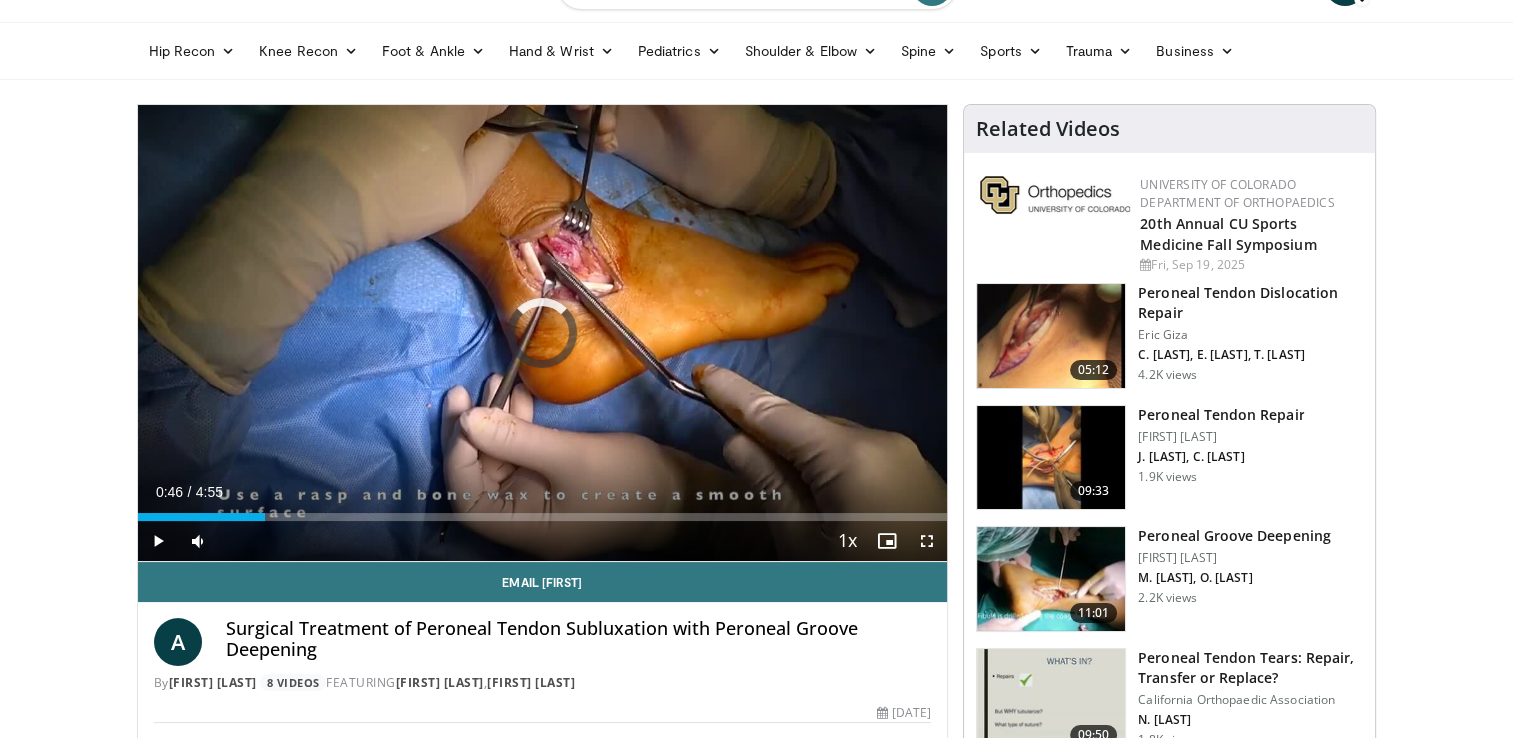 scroll, scrollTop: 0, scrollLeft: 0, axis: both 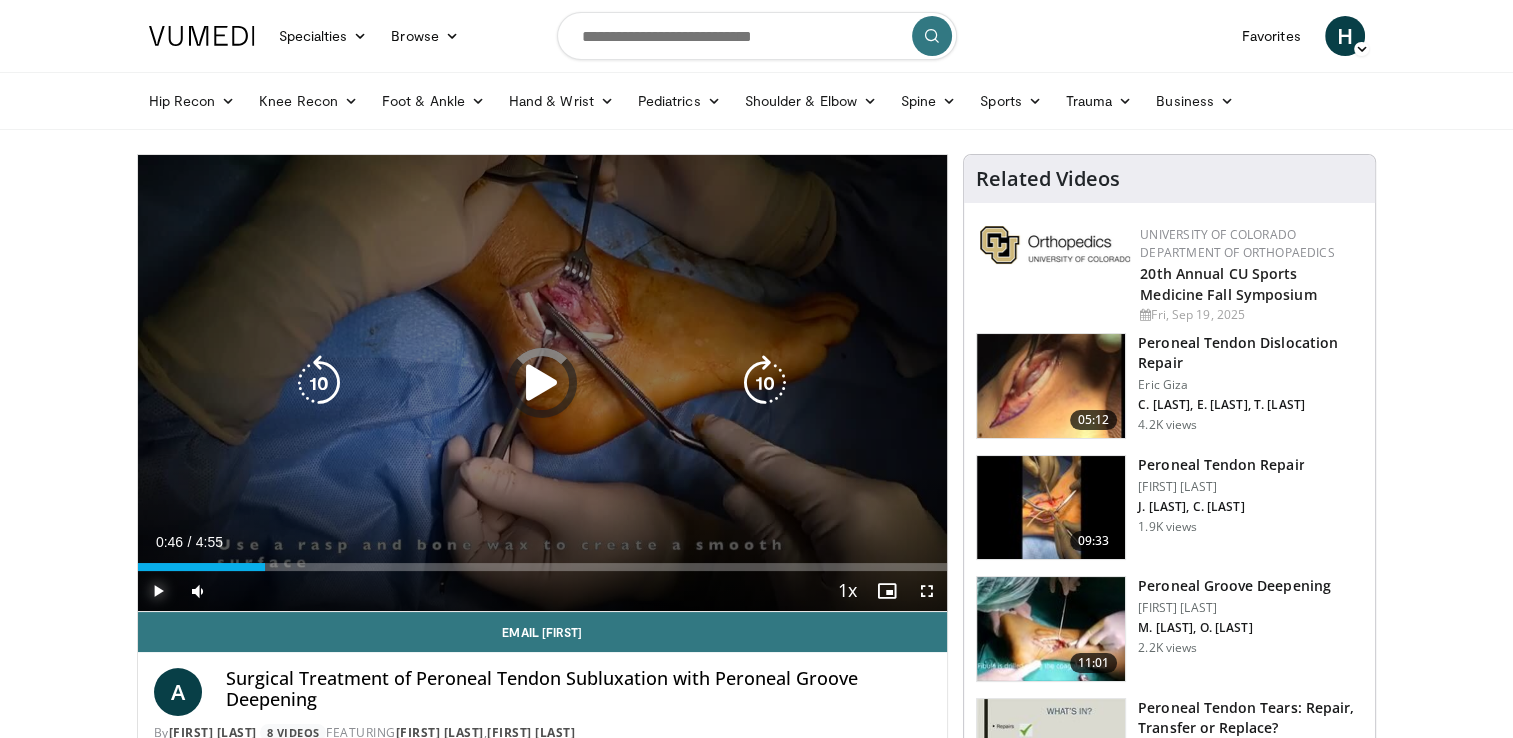 click at bounding box center (158, 591) 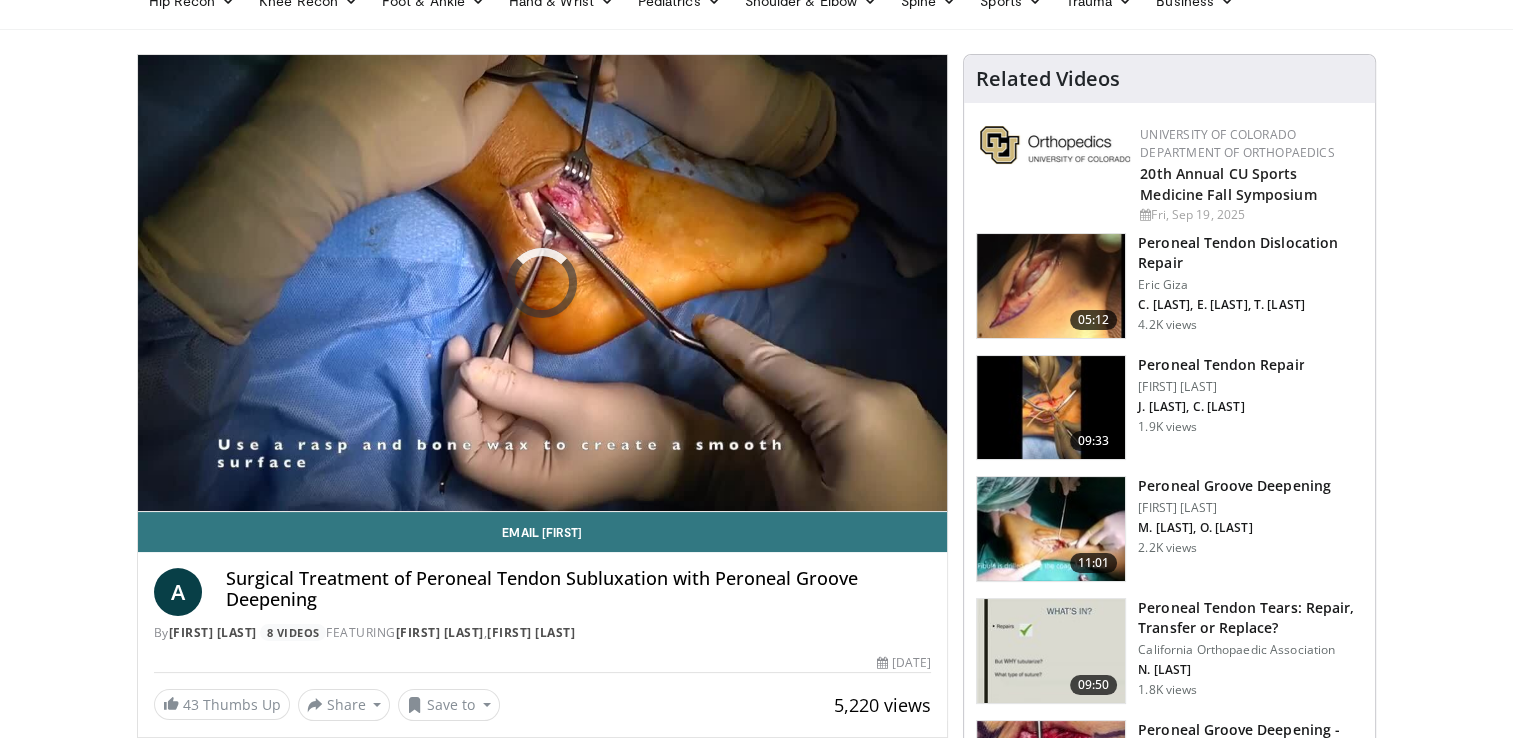 scroll, scrollTop: 100, scrollLeft: 0, axis: vertical 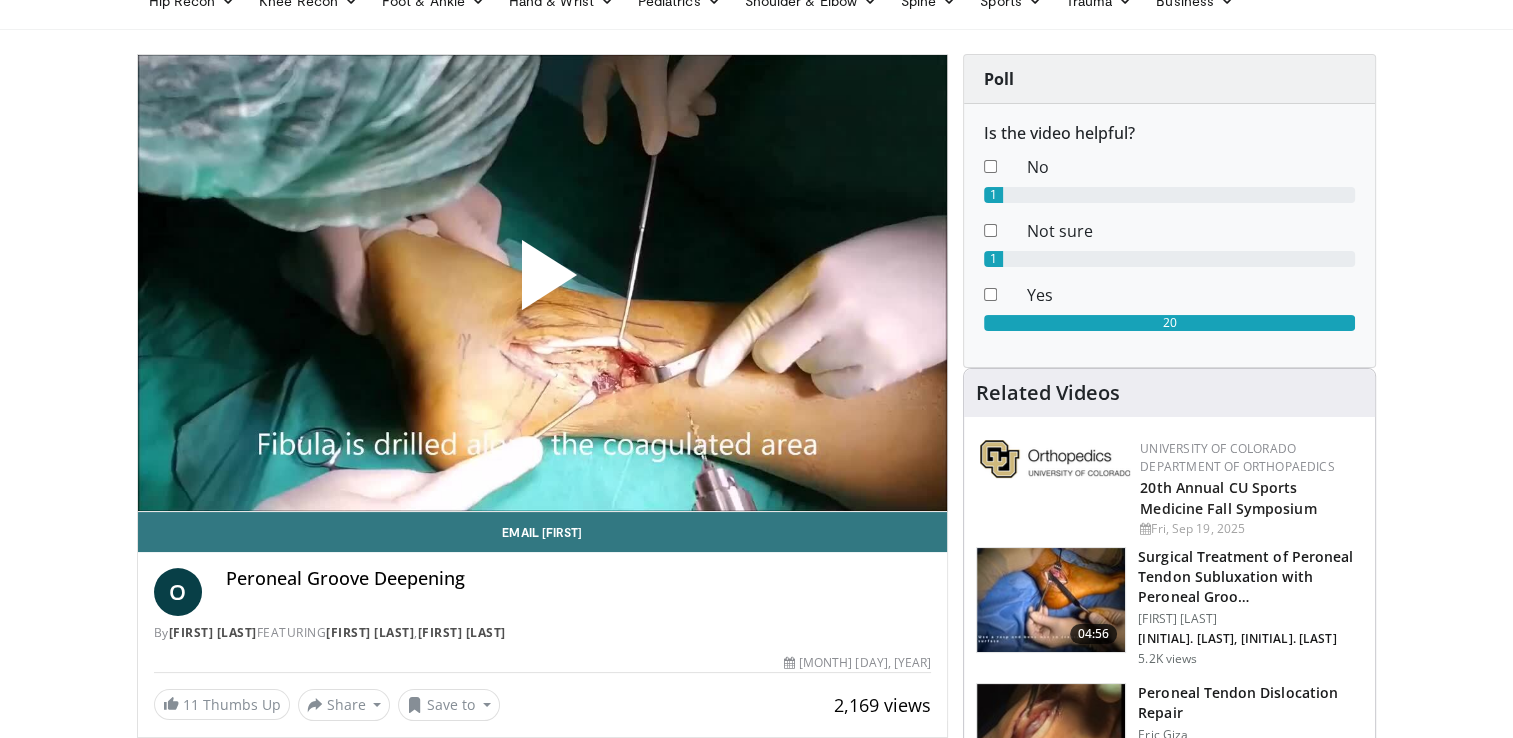 click at bounding box center (542, 283) 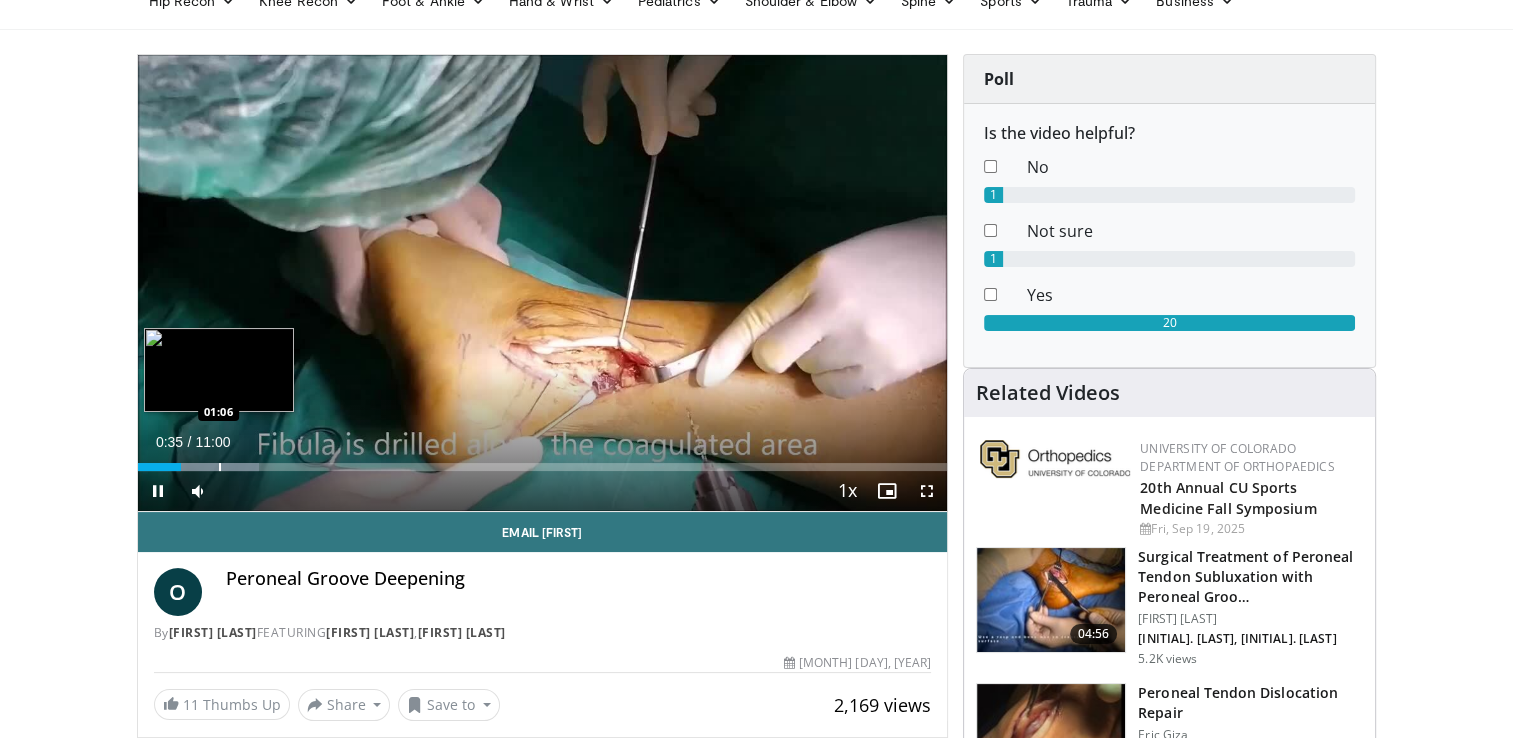 click at bounding box center [220, 467] 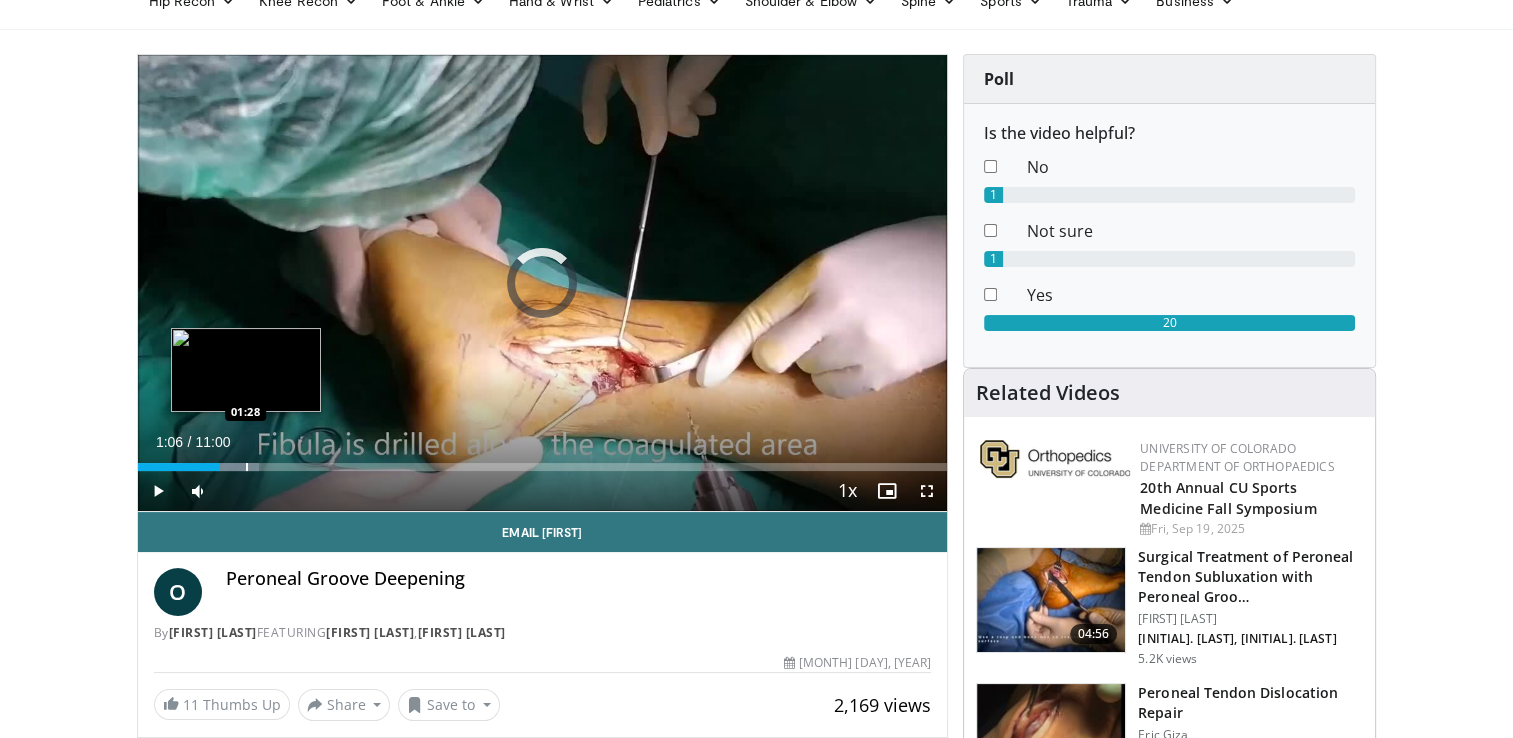 click at bounding box center [247, 467] 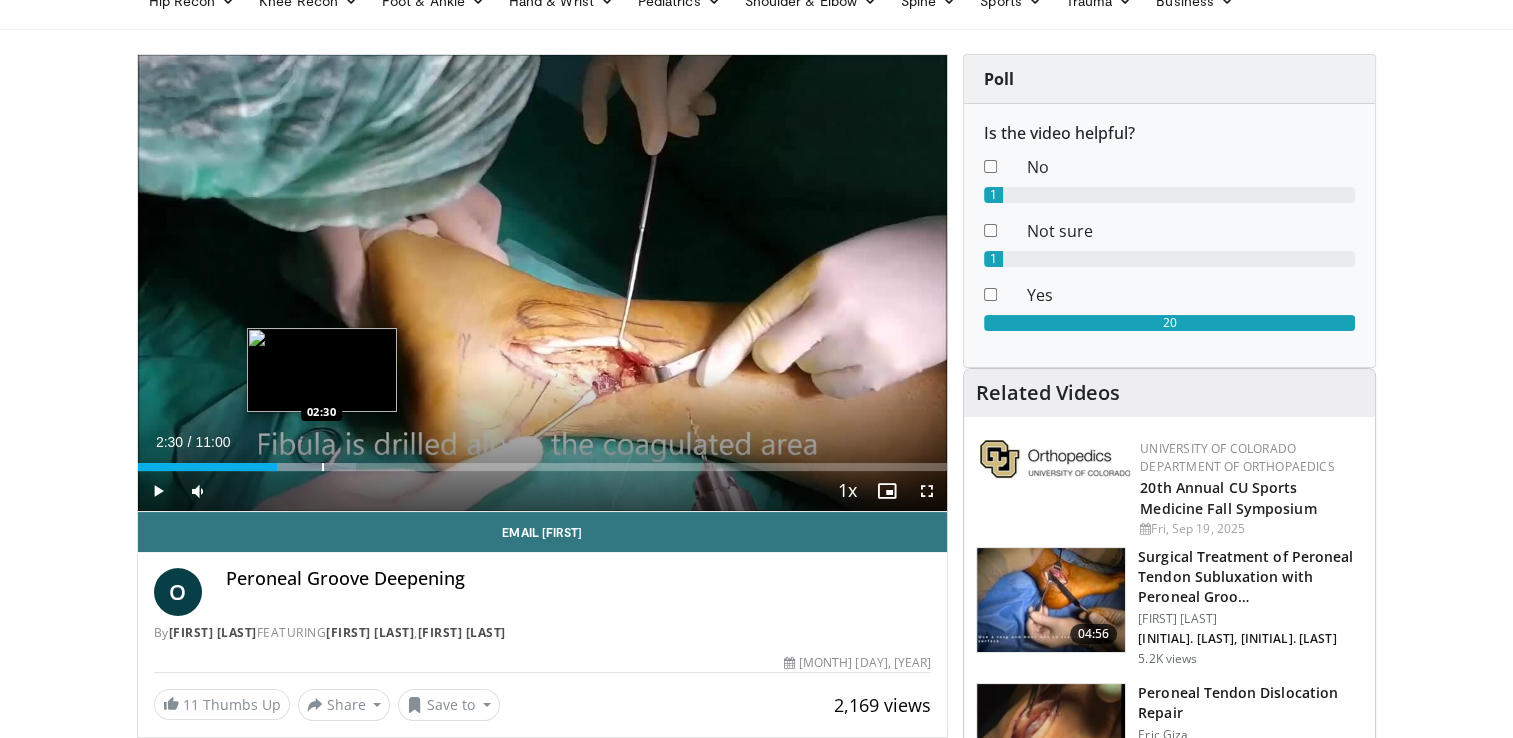 click on "Loaded :  27.02% 02:30 02:30" at bounding box center (543, 461) 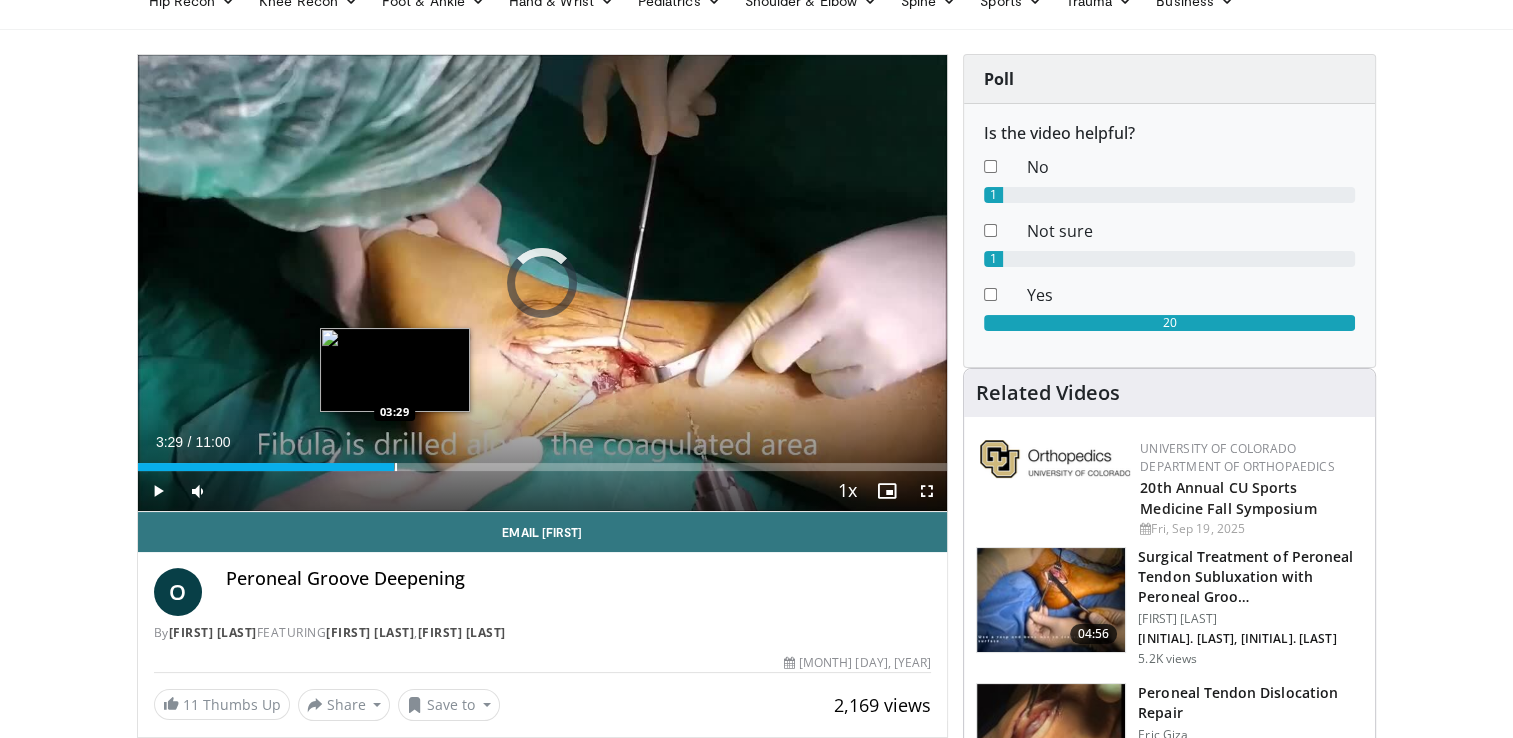 click at bounding box center [396, 467] 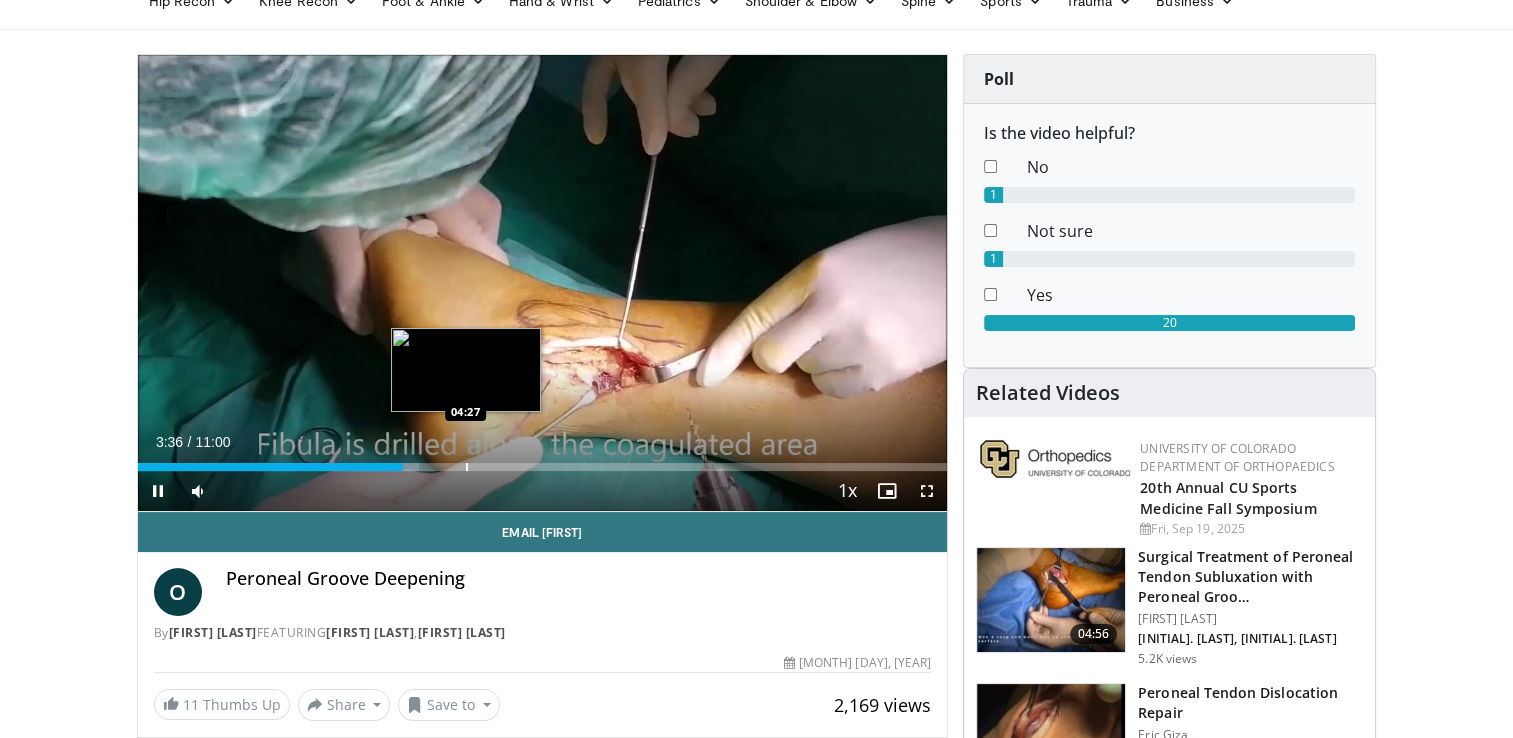 click at bounding box center (467, 467) 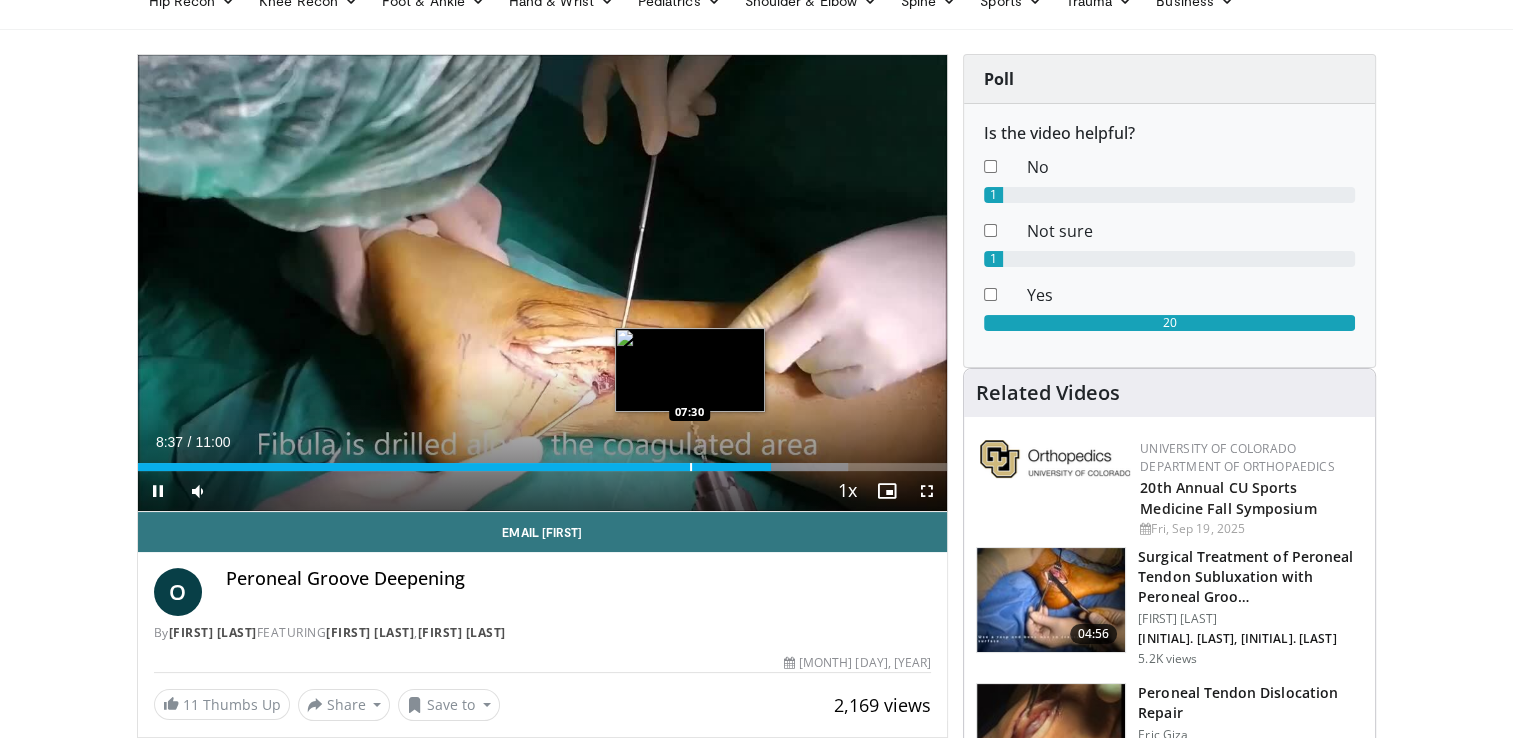 click at bounding box center (691, 467) 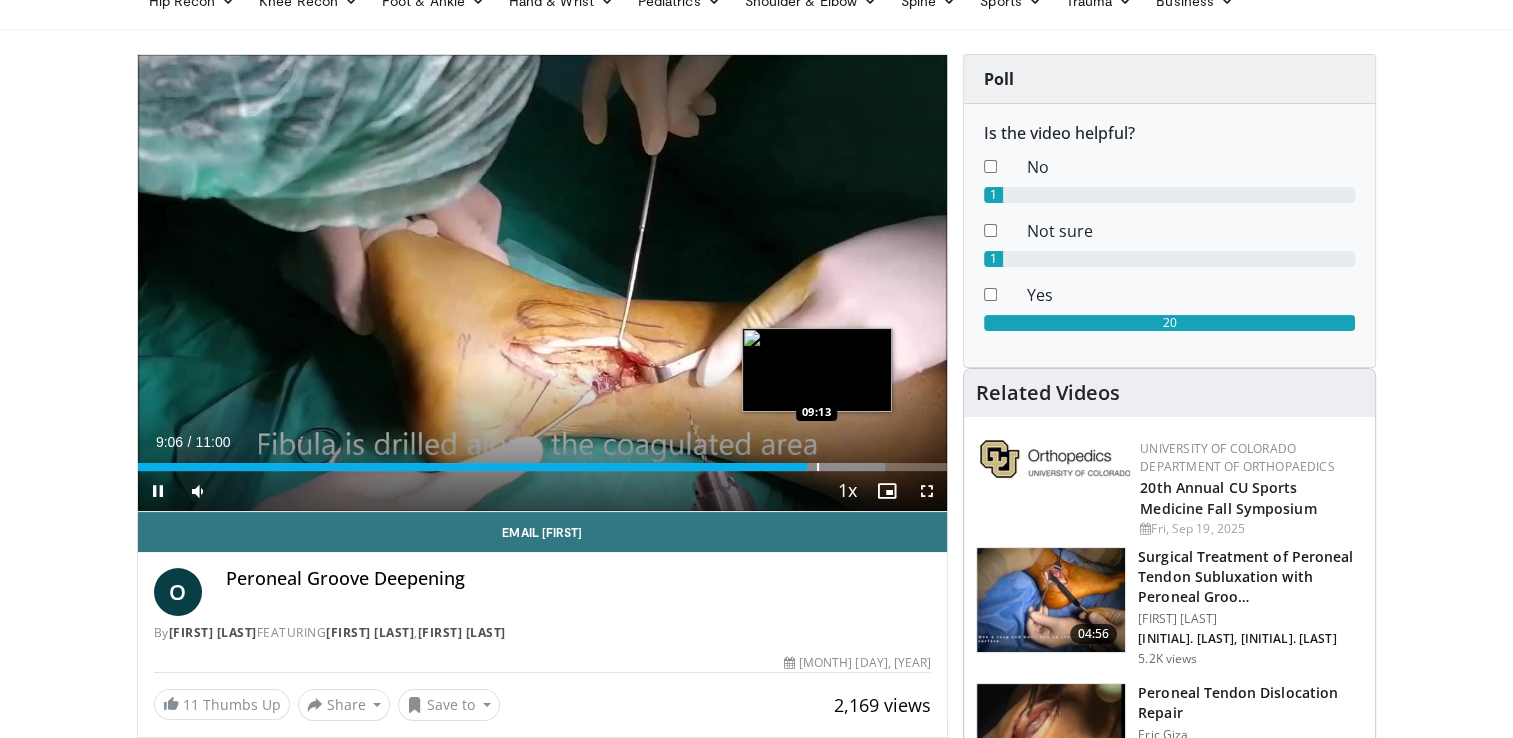 click on "Loaded :  92.34% 09:06 09:13" at bounding box center [543, 467] 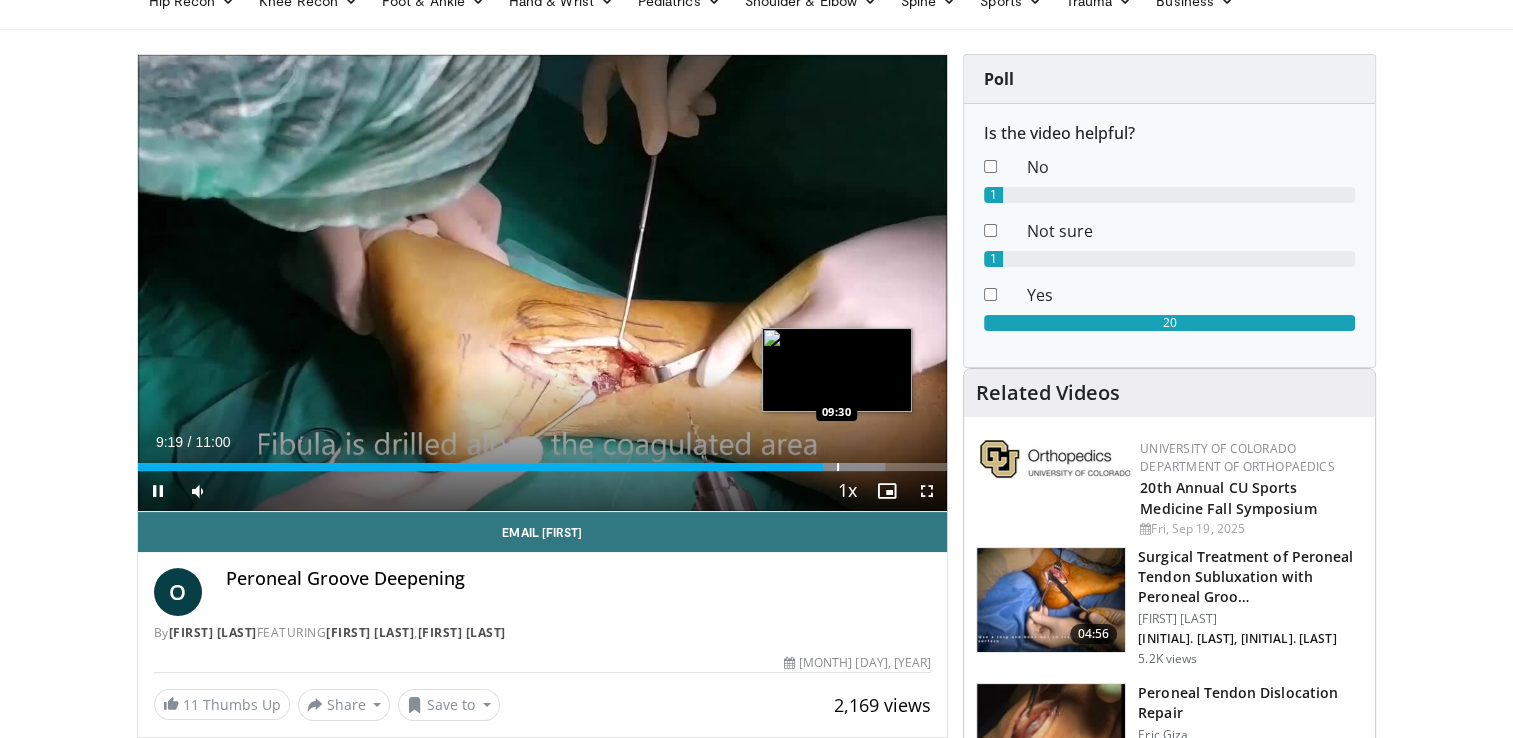 click at bounding box center (838, 467) 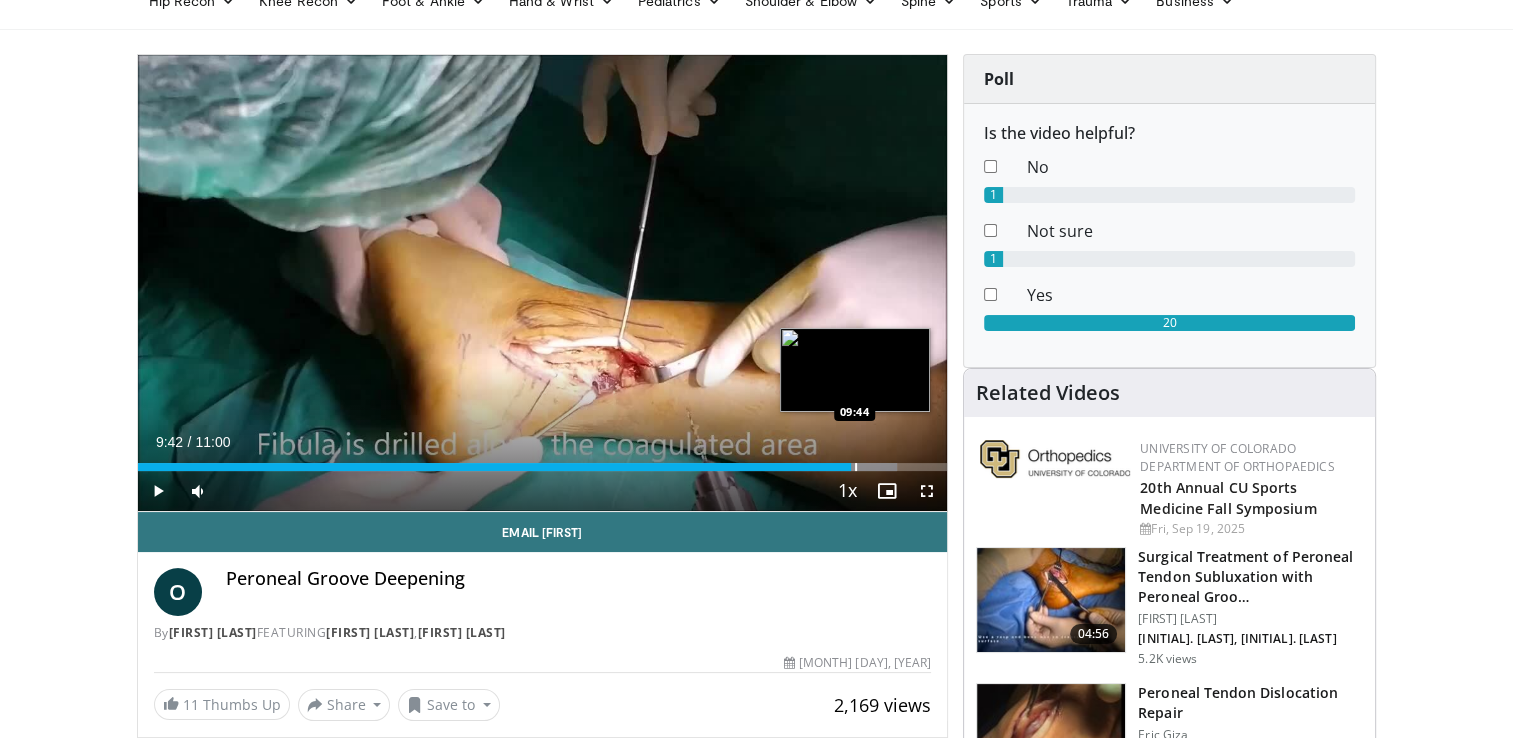click at bounding box center (849, 467) 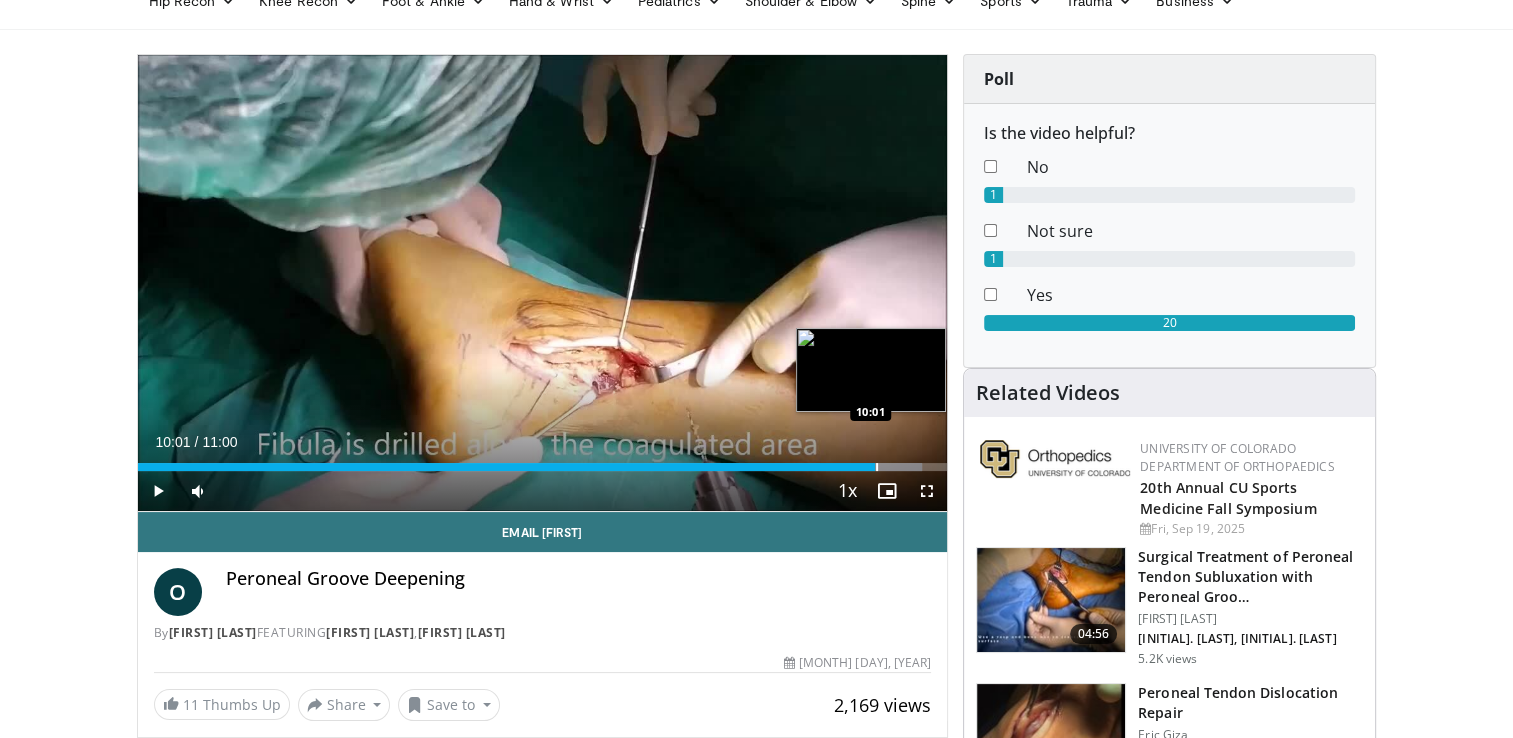 click at bounding box center [877, 467] 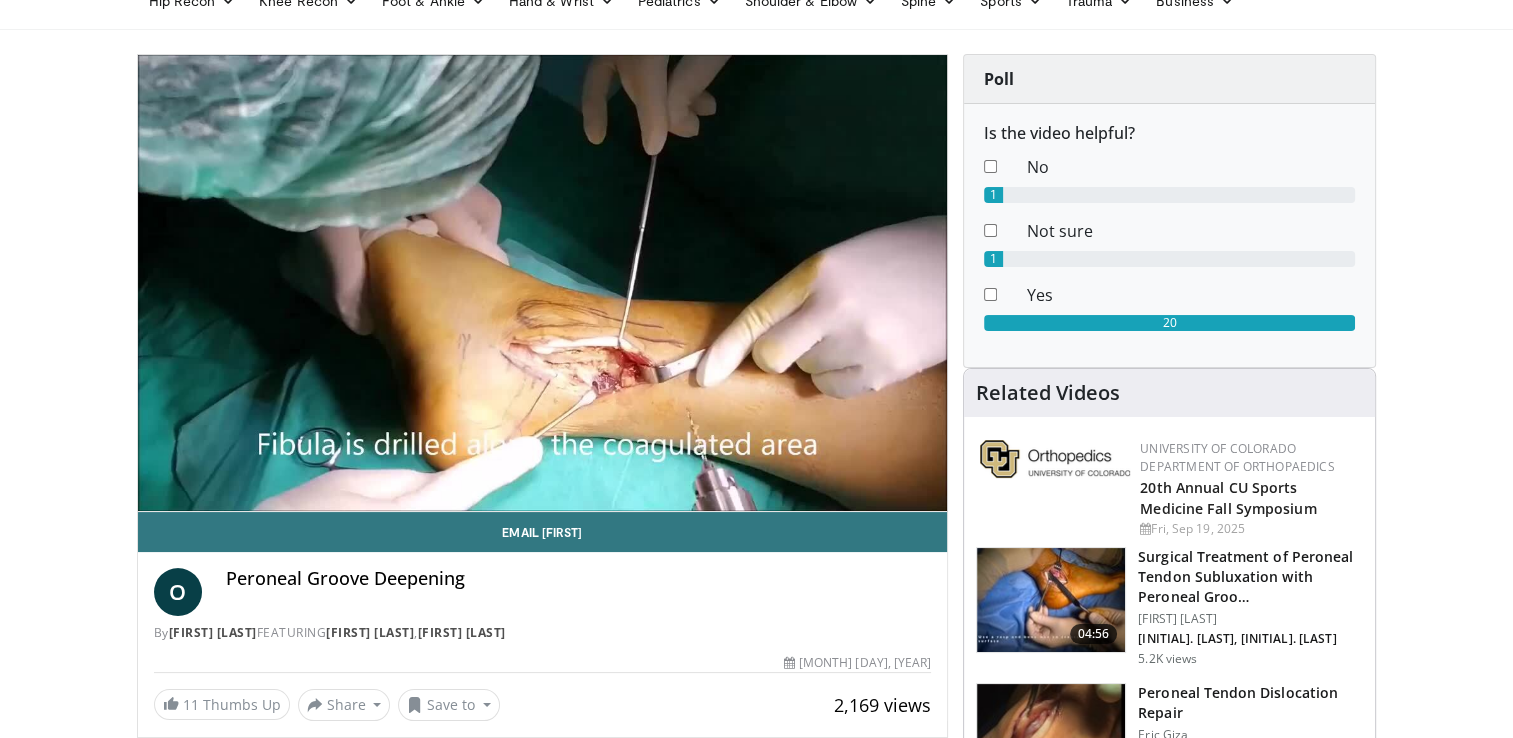 click on "10 seconds
Tap to unmute" at bounding box center (543, 283) 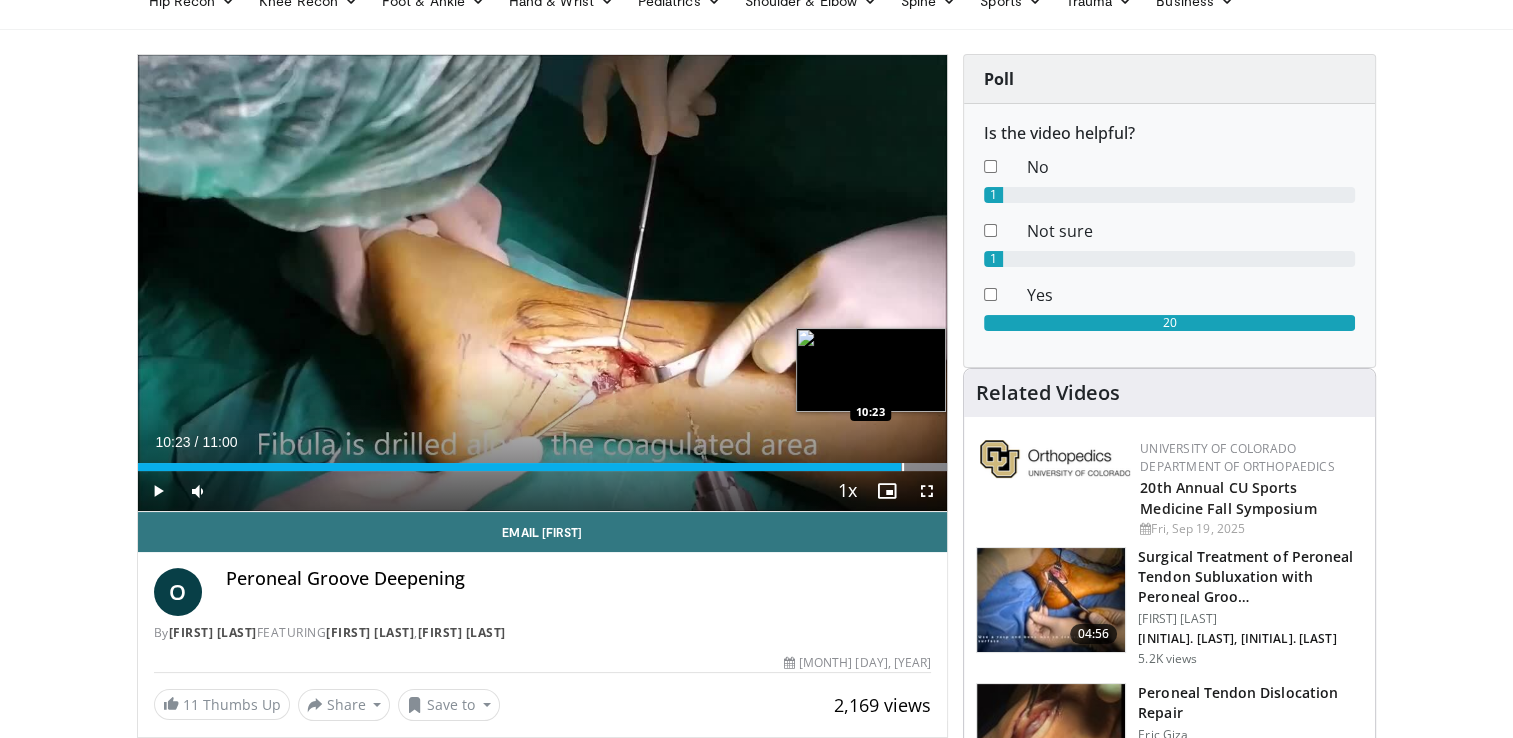 click at bounding box center (903, 467) 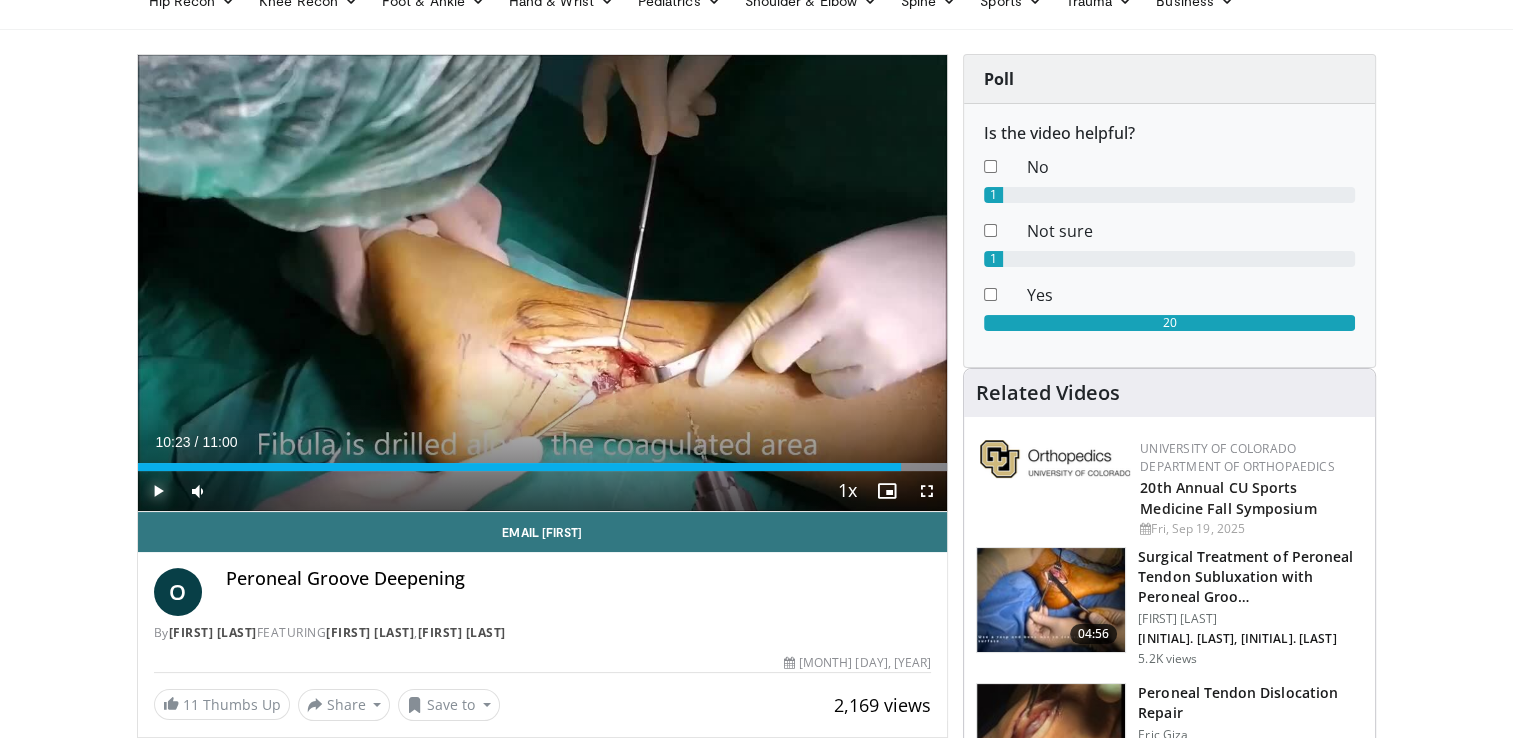 click at bounding box center (158, 491) 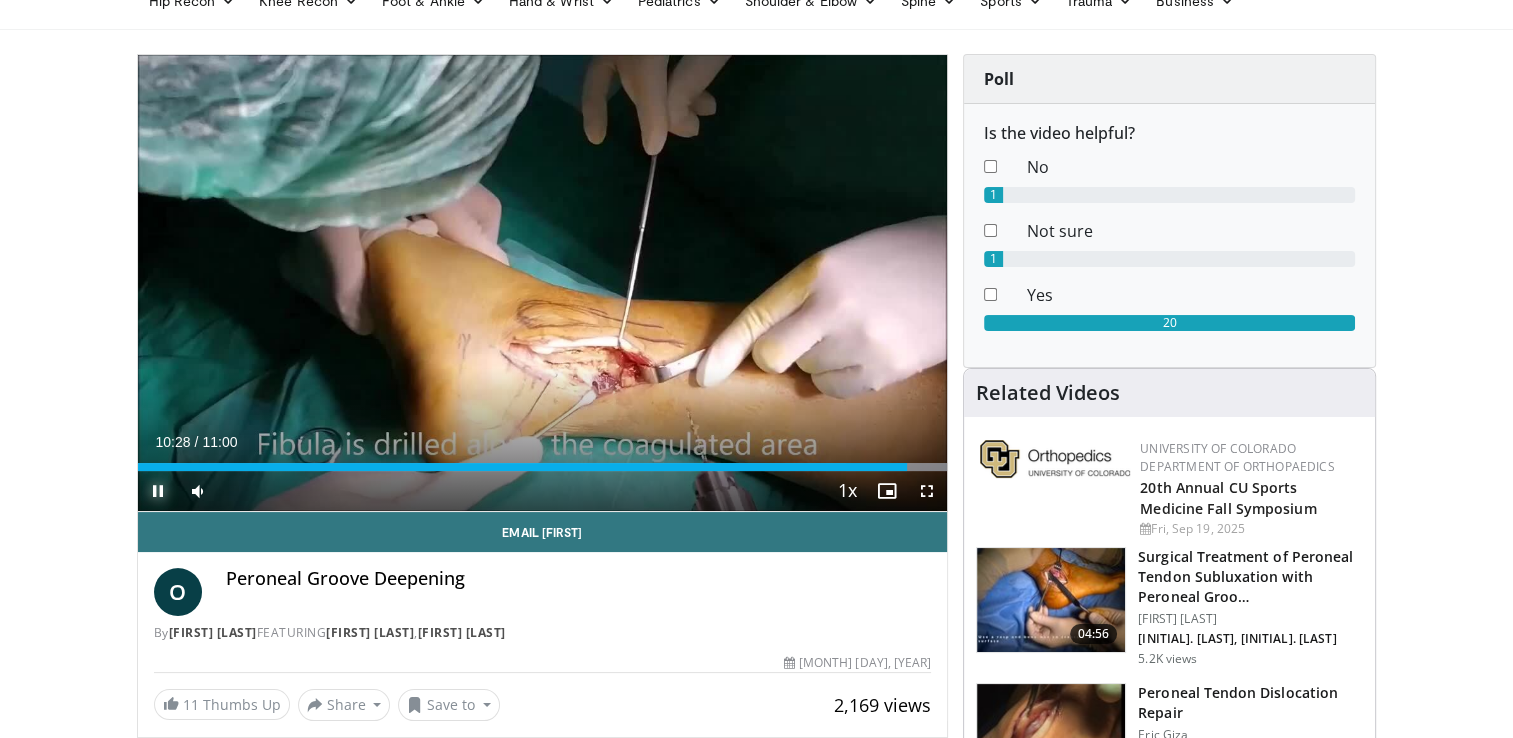 click at bounding box center (158, 491) 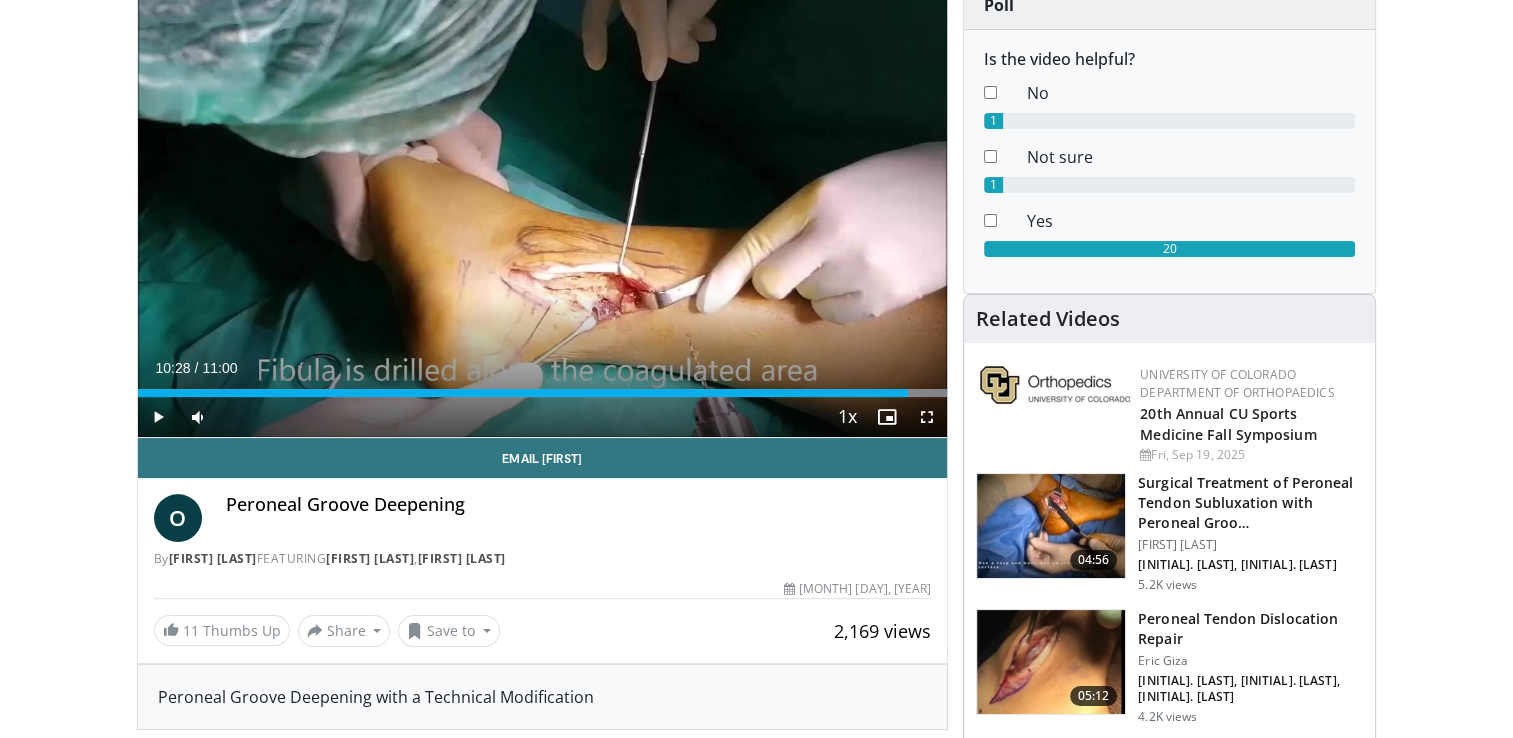 scroll, scrollTop: 0, scrollLeft: 0, axis: both 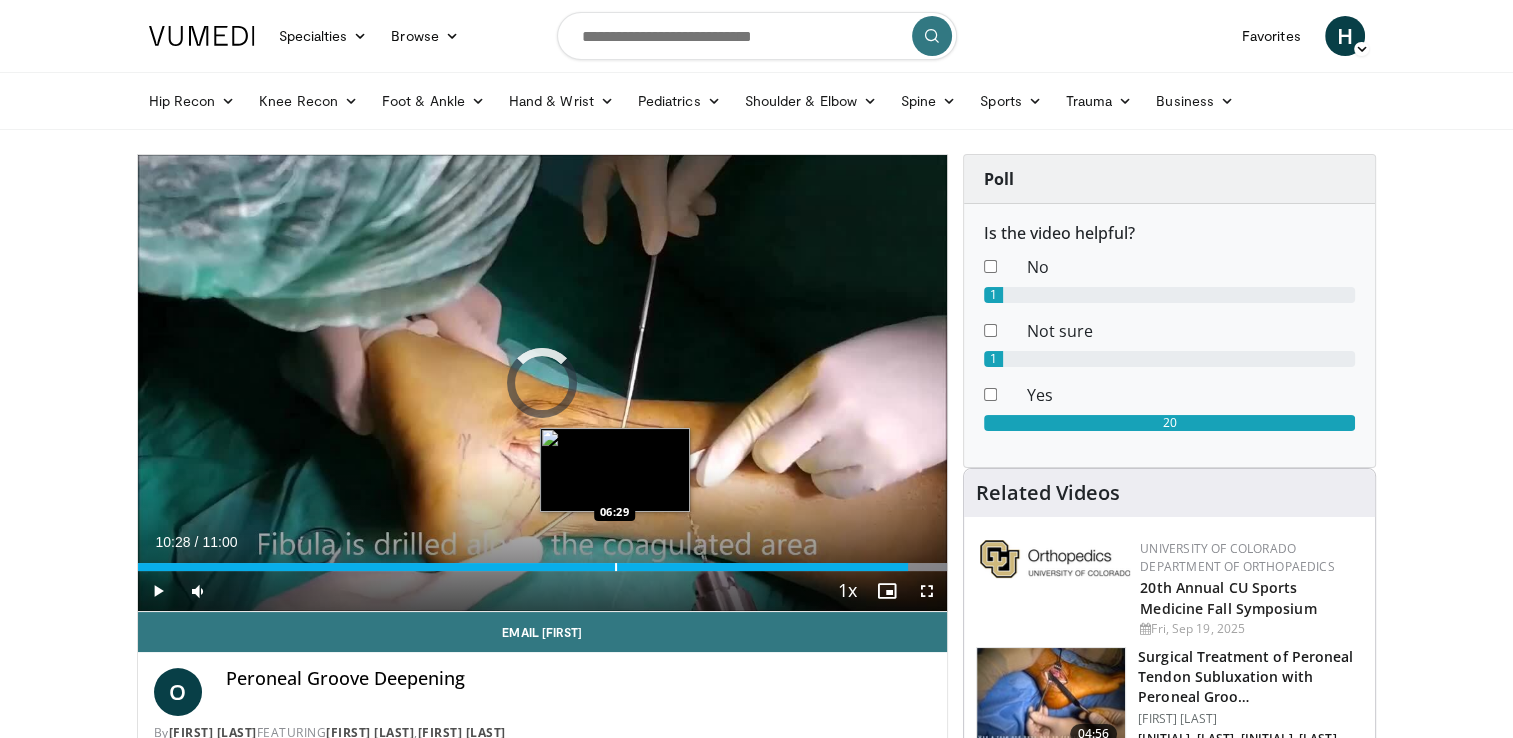 click at bounding box center [616, 567] 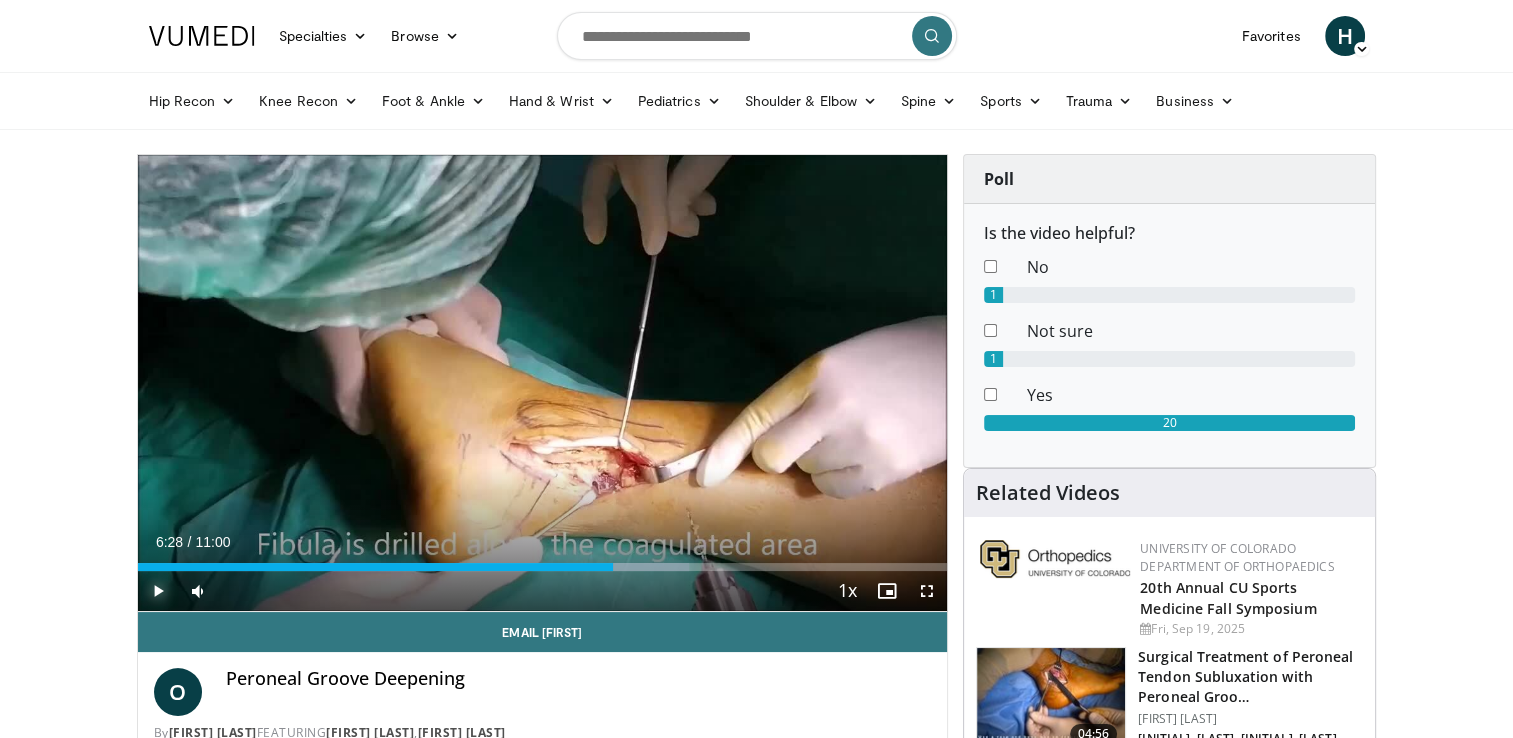 click at bounding box center [158, 591] 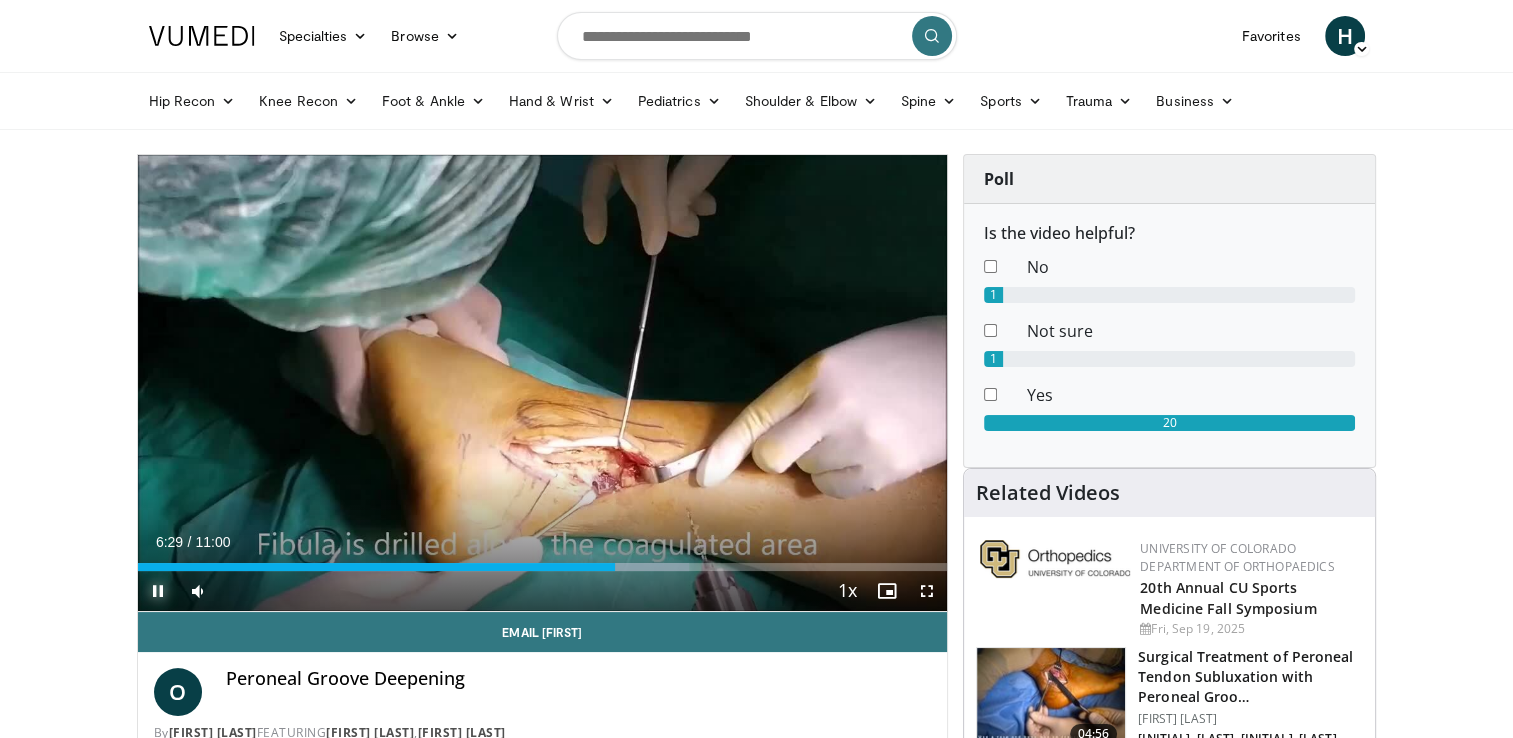 click at bounding box center [158, 591] 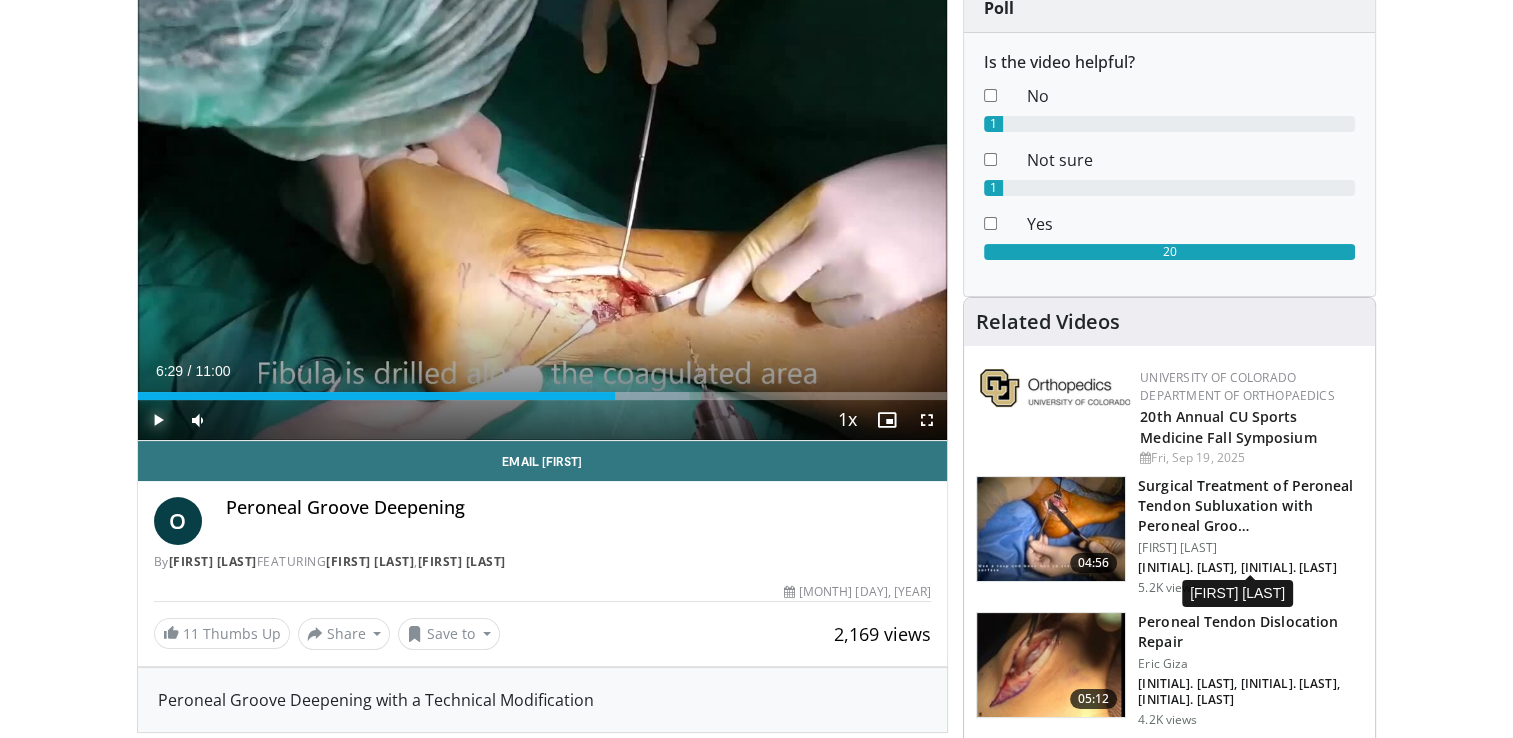 scroll, scrollTop: 200, scrollLeft: 0, axis: vertical 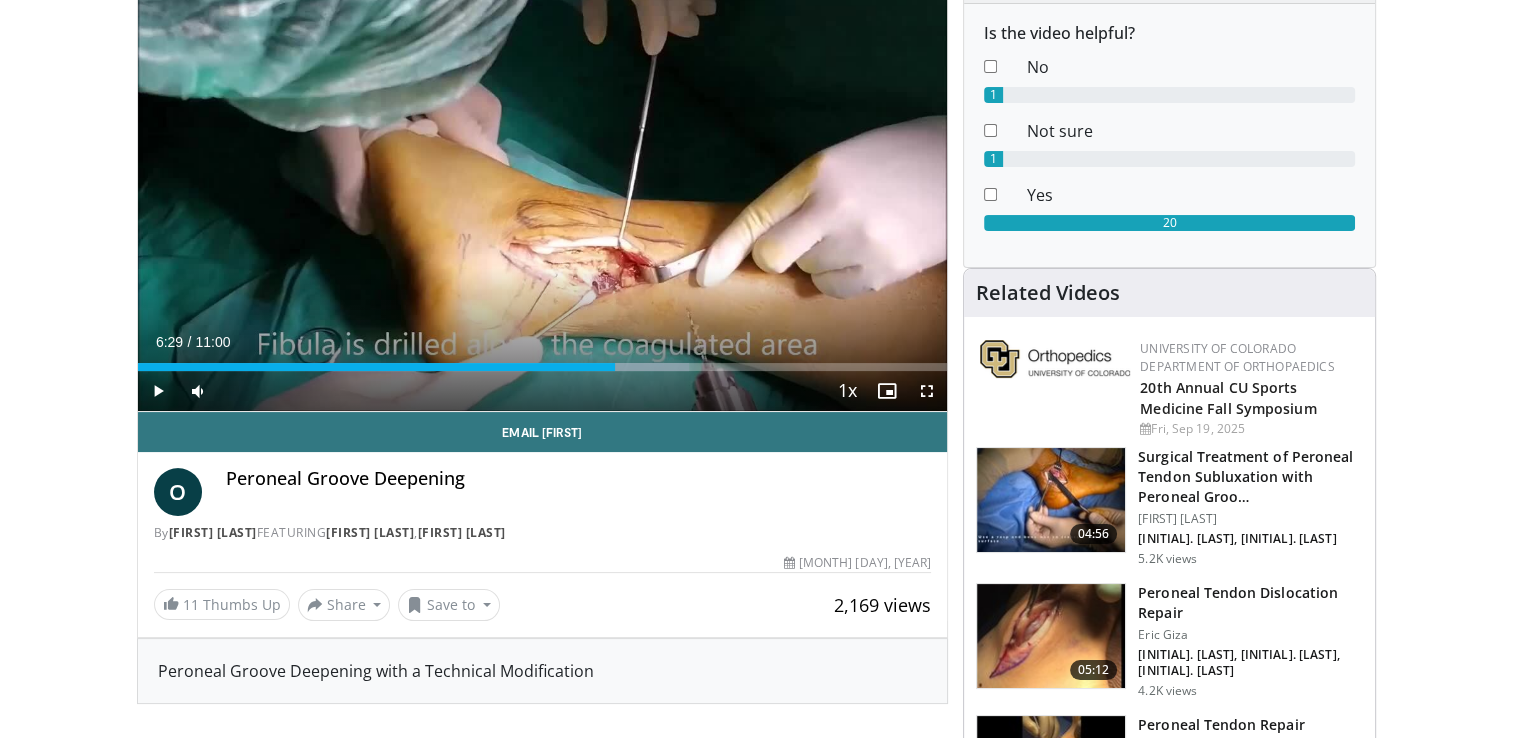 click at bounding box center [1051, 500] 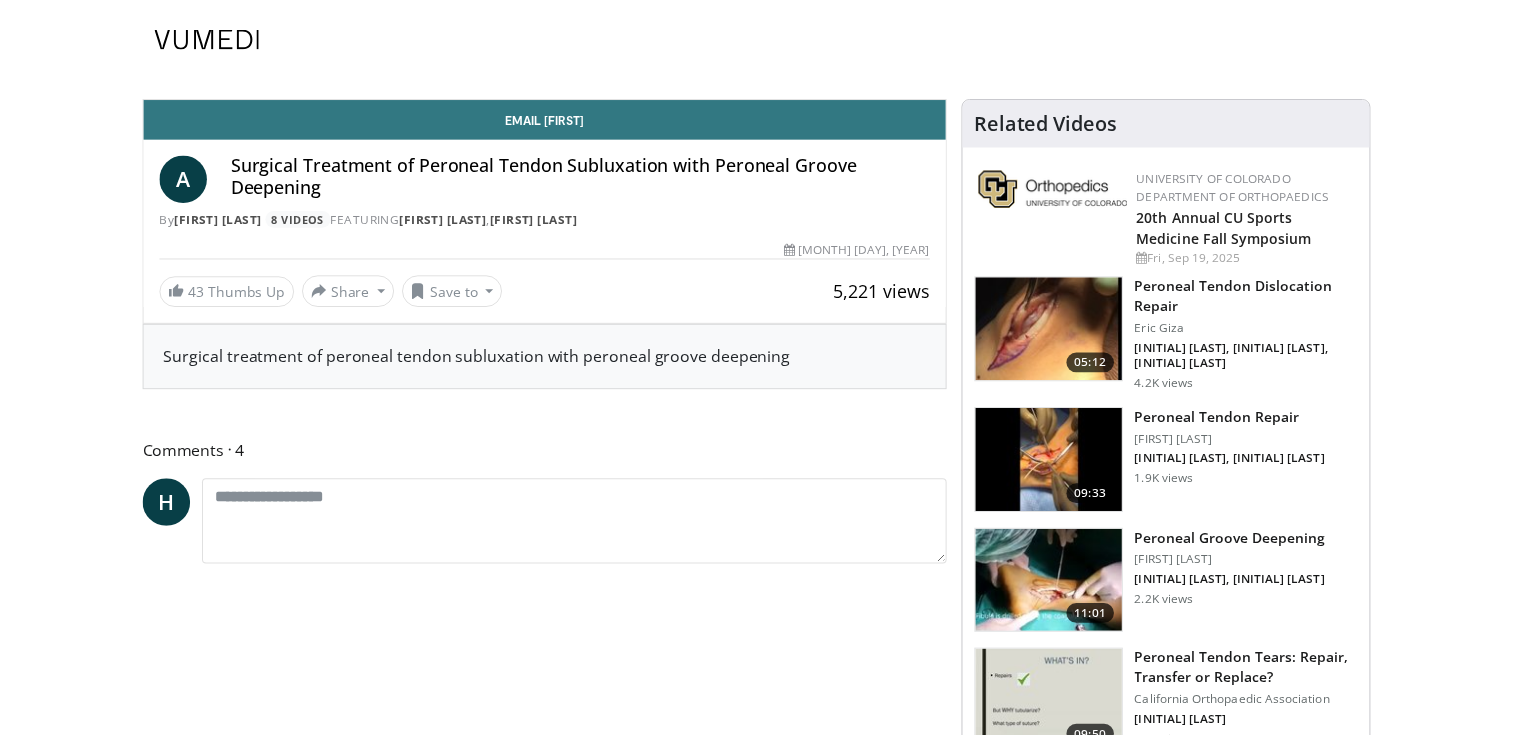 scroll, scrollTop: 0, scrollLeft: 0, axis: both 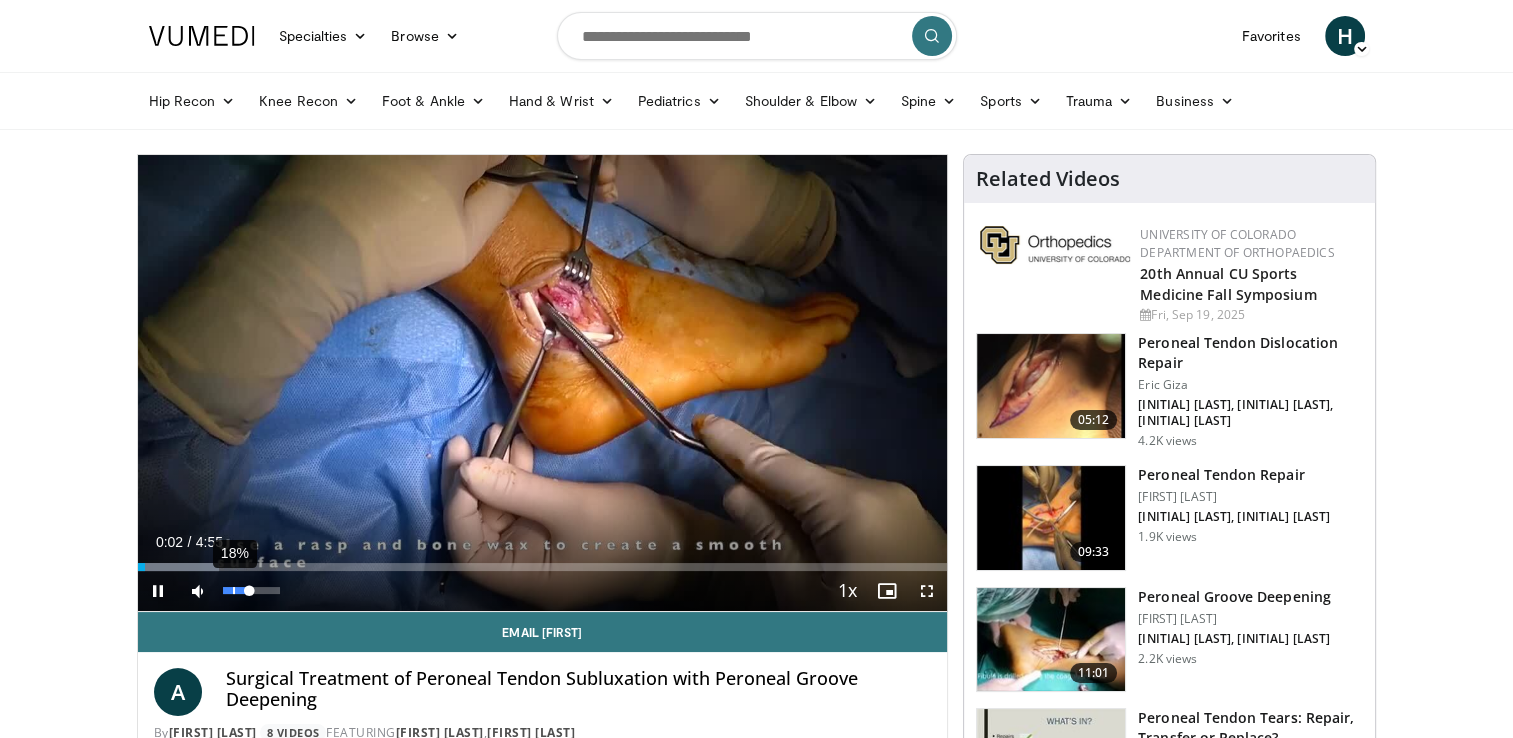 click on "18%" at bounding box center [251, 590] 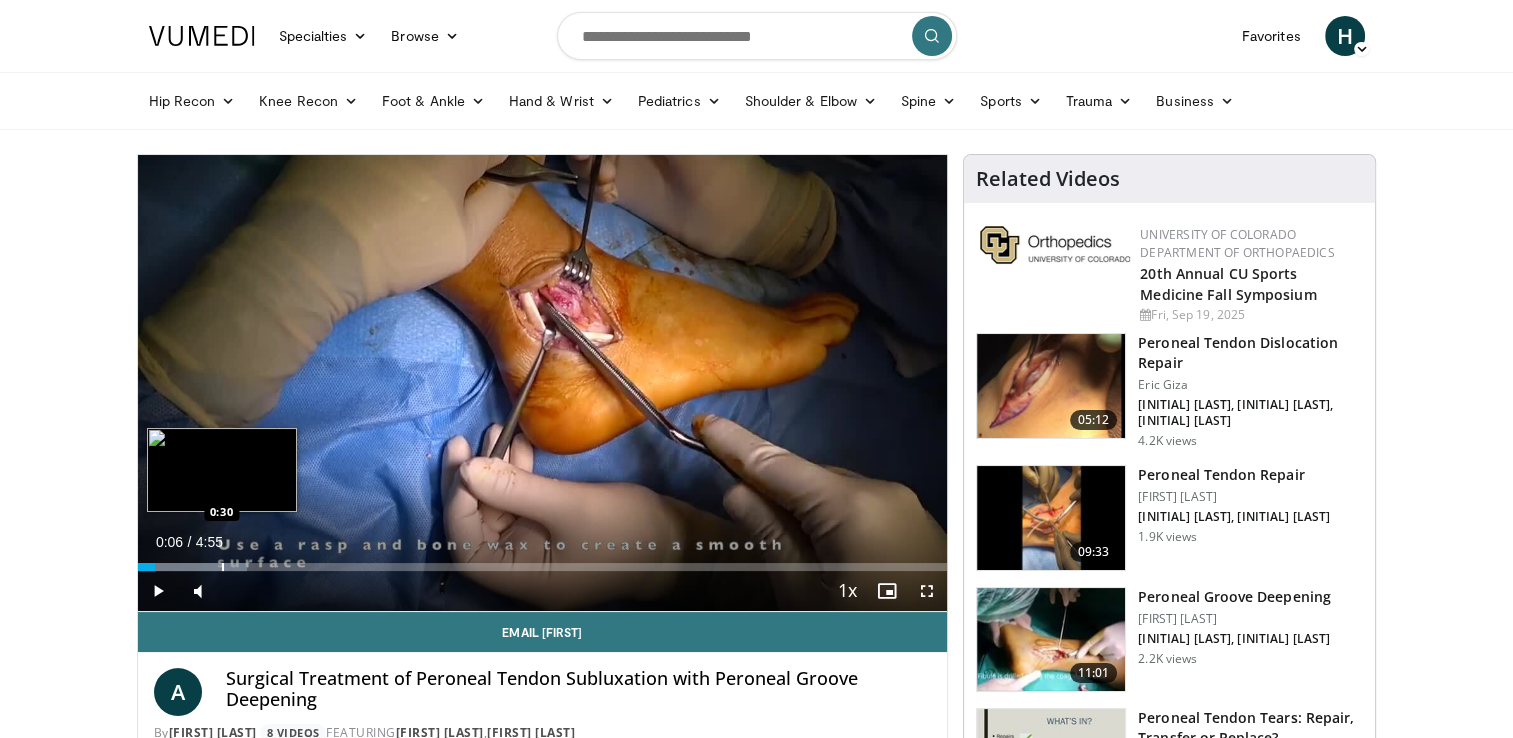 click at bounding box center (223, 567) 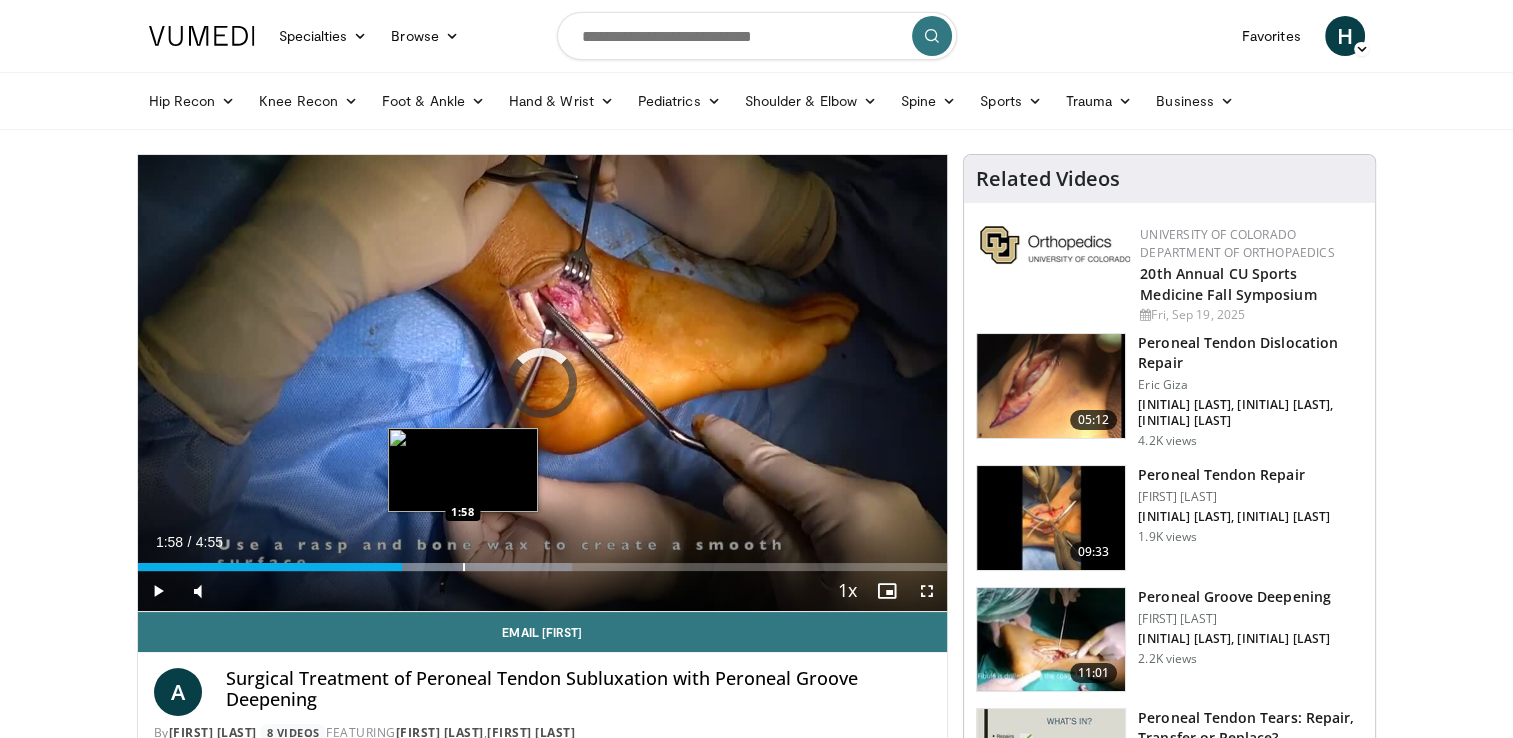 click at bounding box center [464, 567] 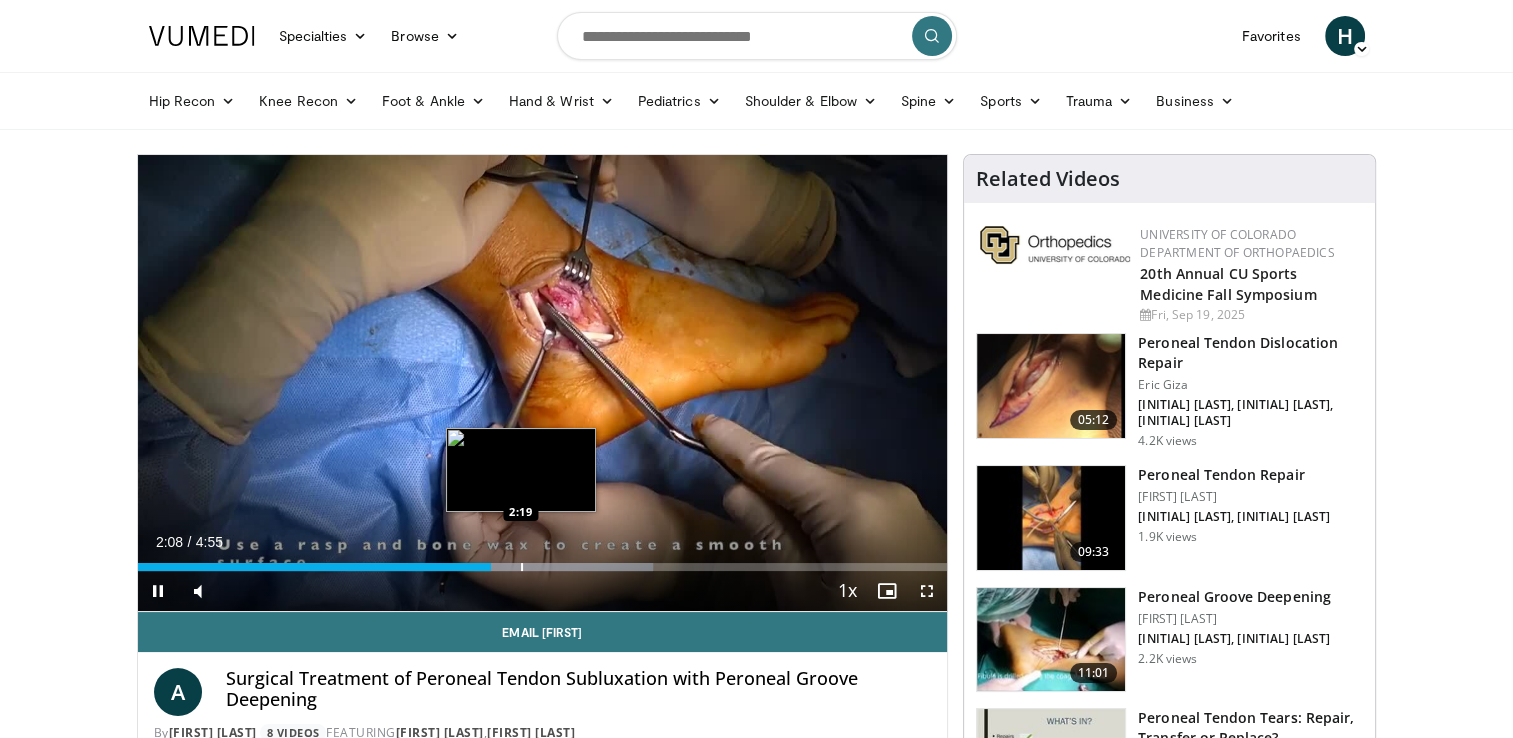 click at bounding box center (522, 567) 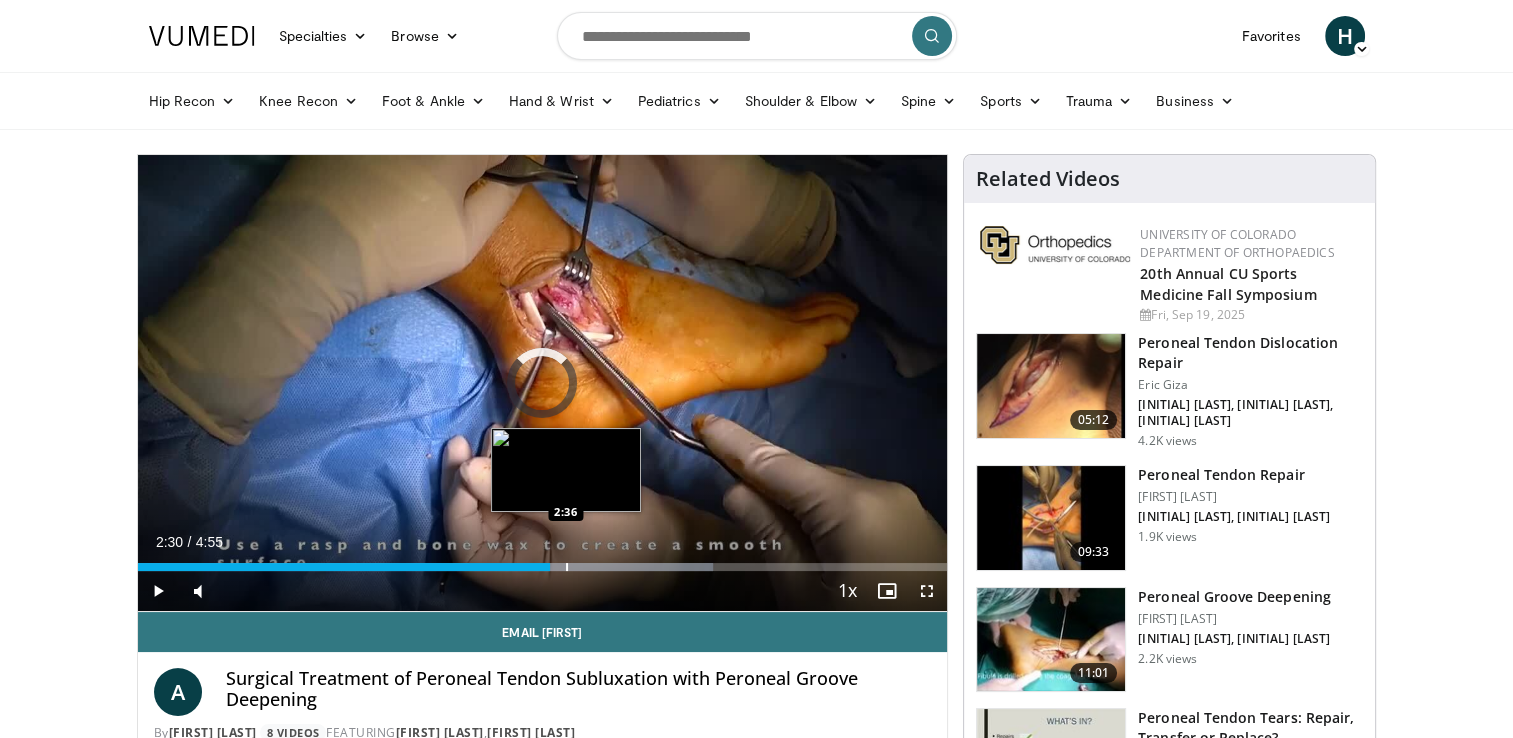 click at bounding box center [567, 567] 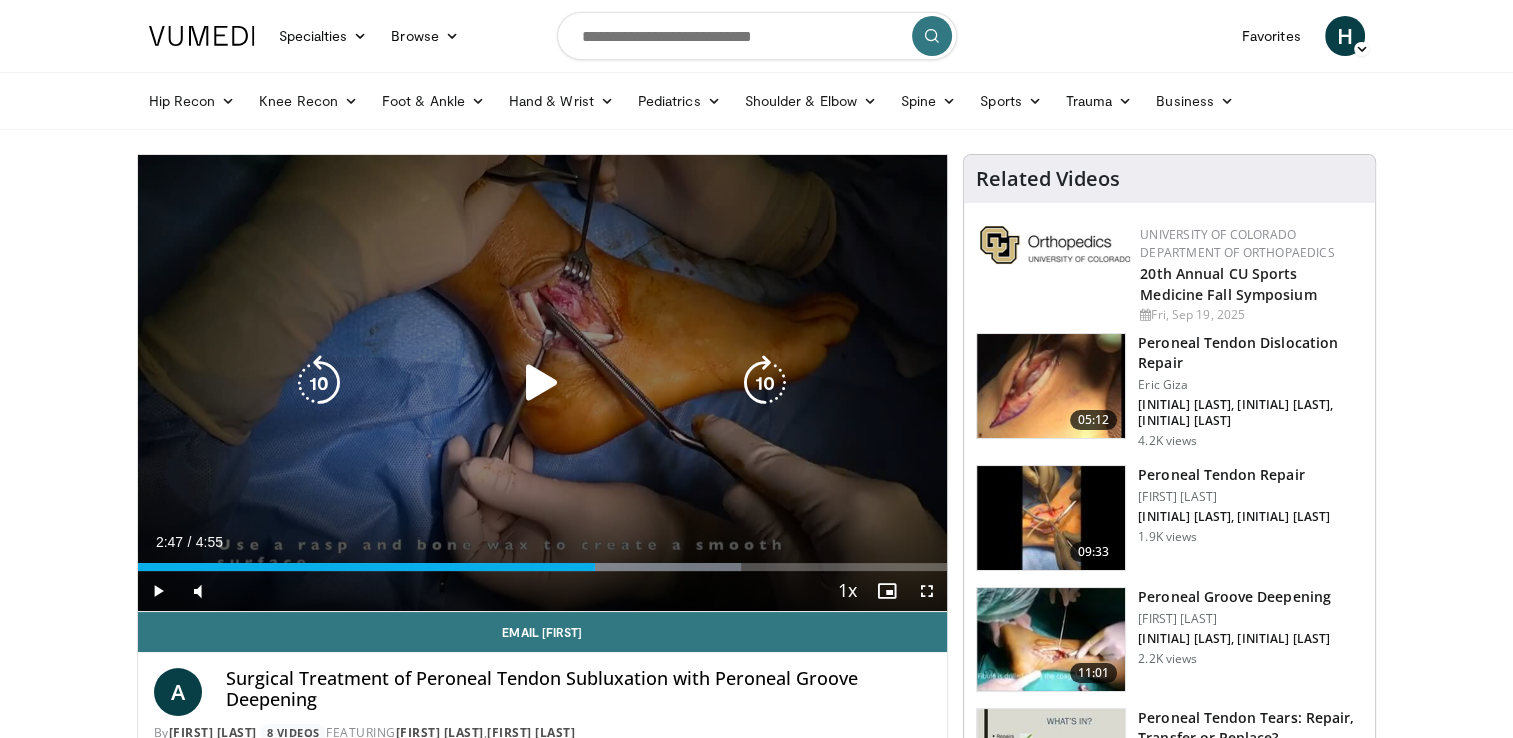 click at bounding box center (619, 567) 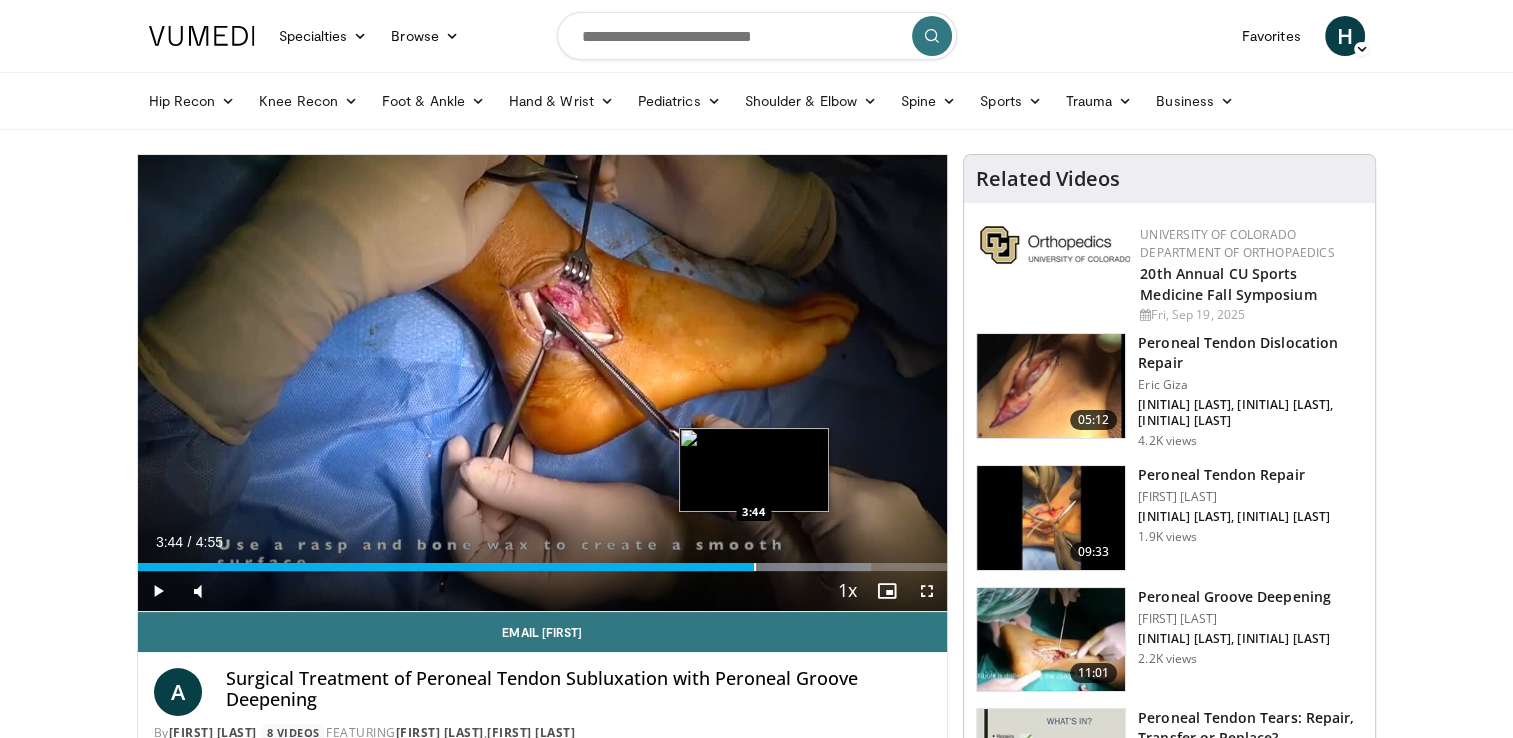 click at bounding box center [755, 567] 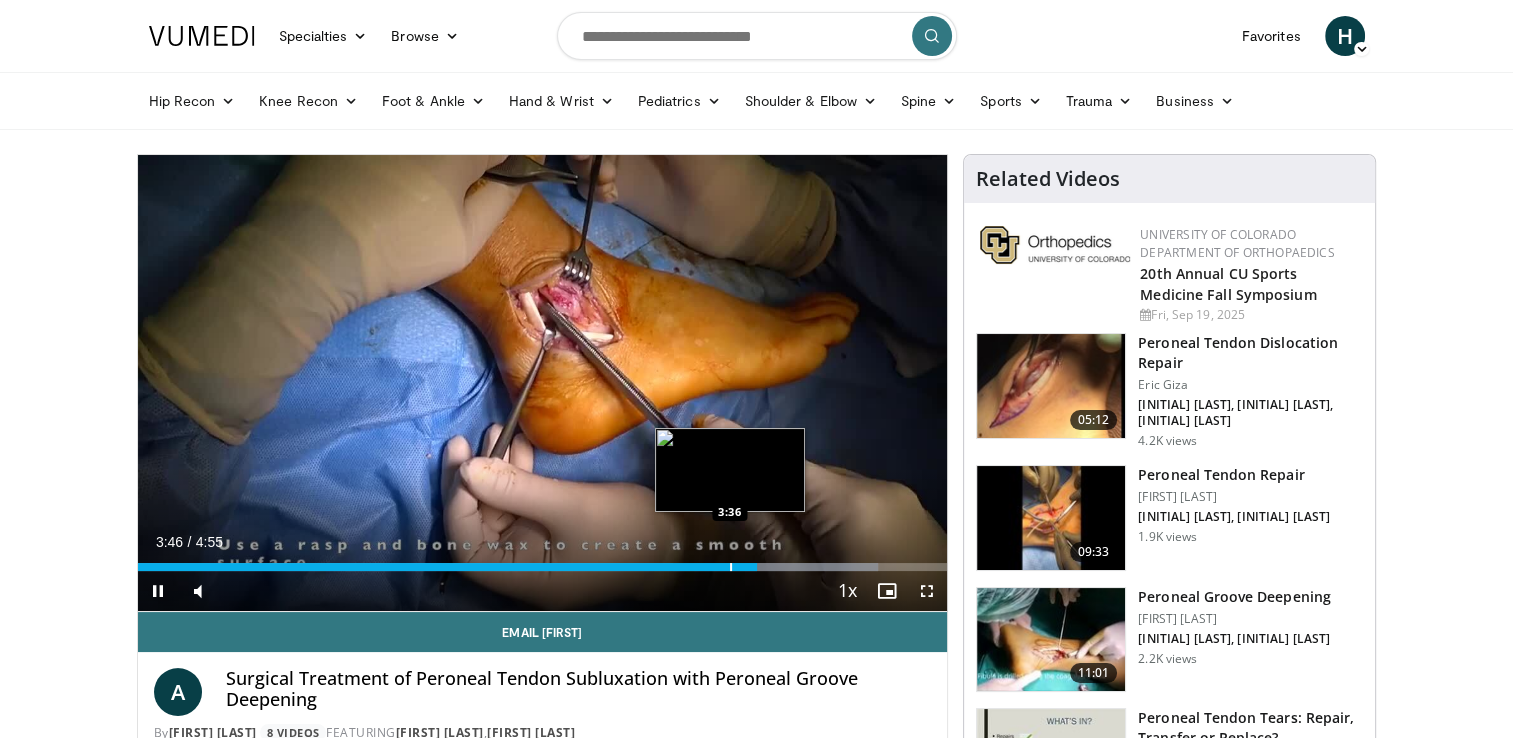 click on "3:46" at bounding box center [447, 567] 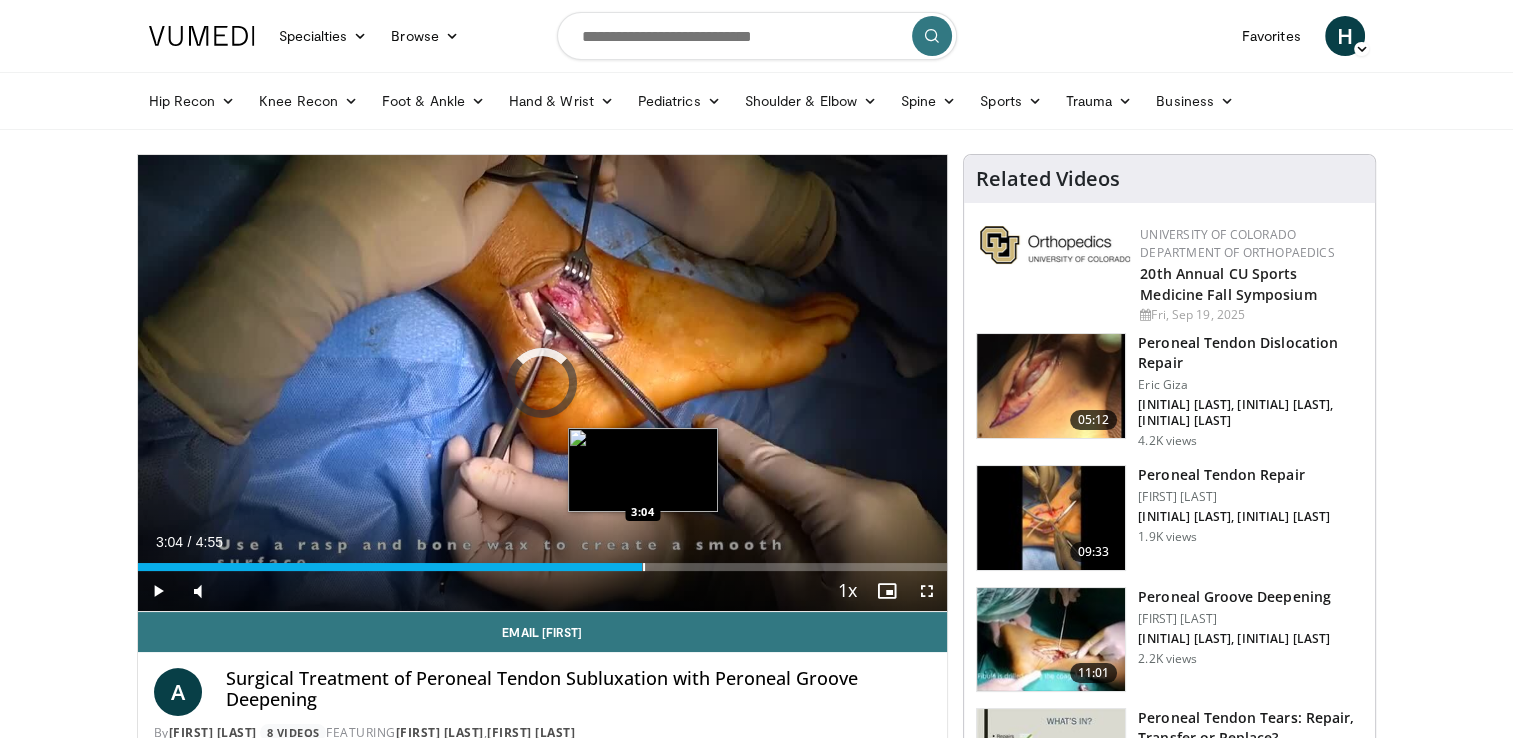 click at bounding box center [644, 567] 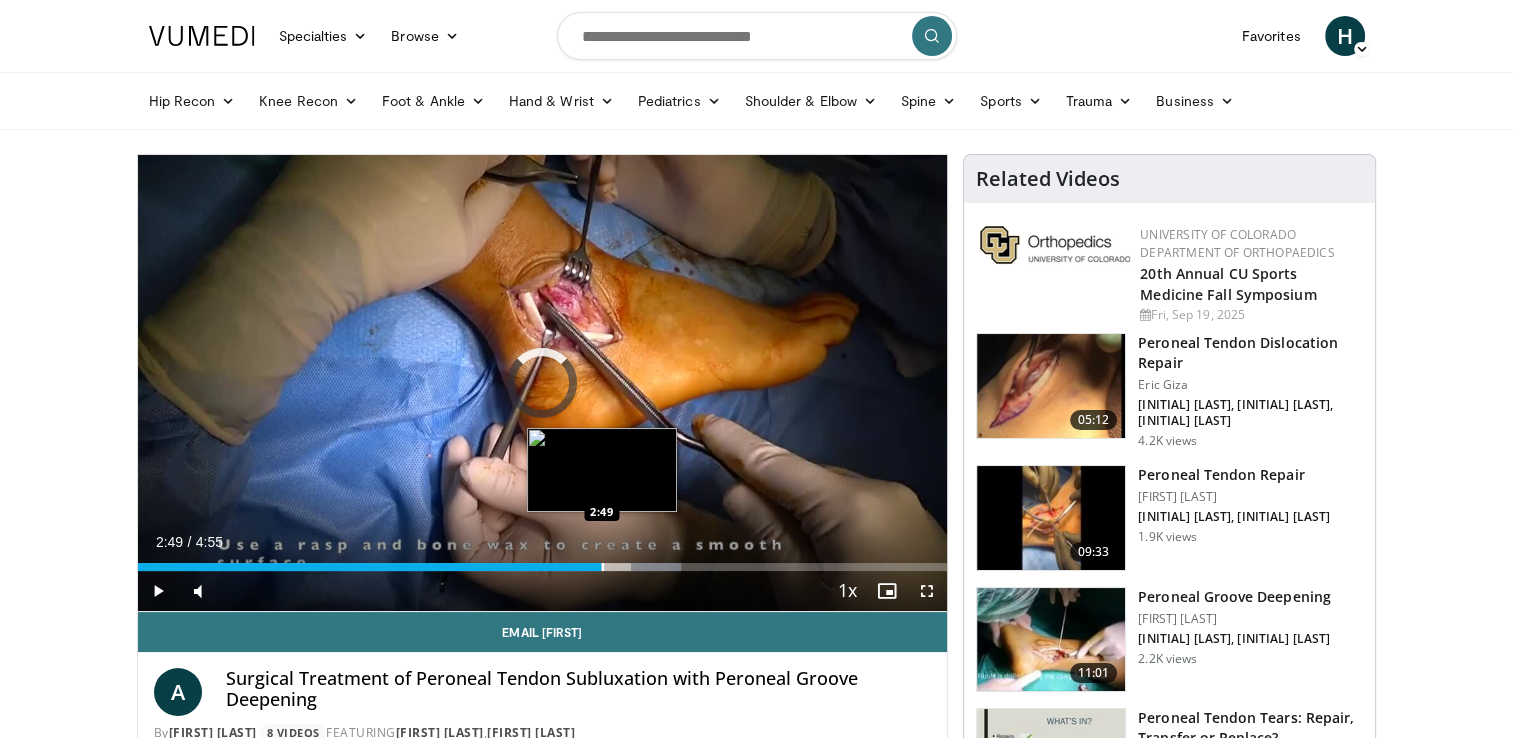 click at bounding box center [603, 567] 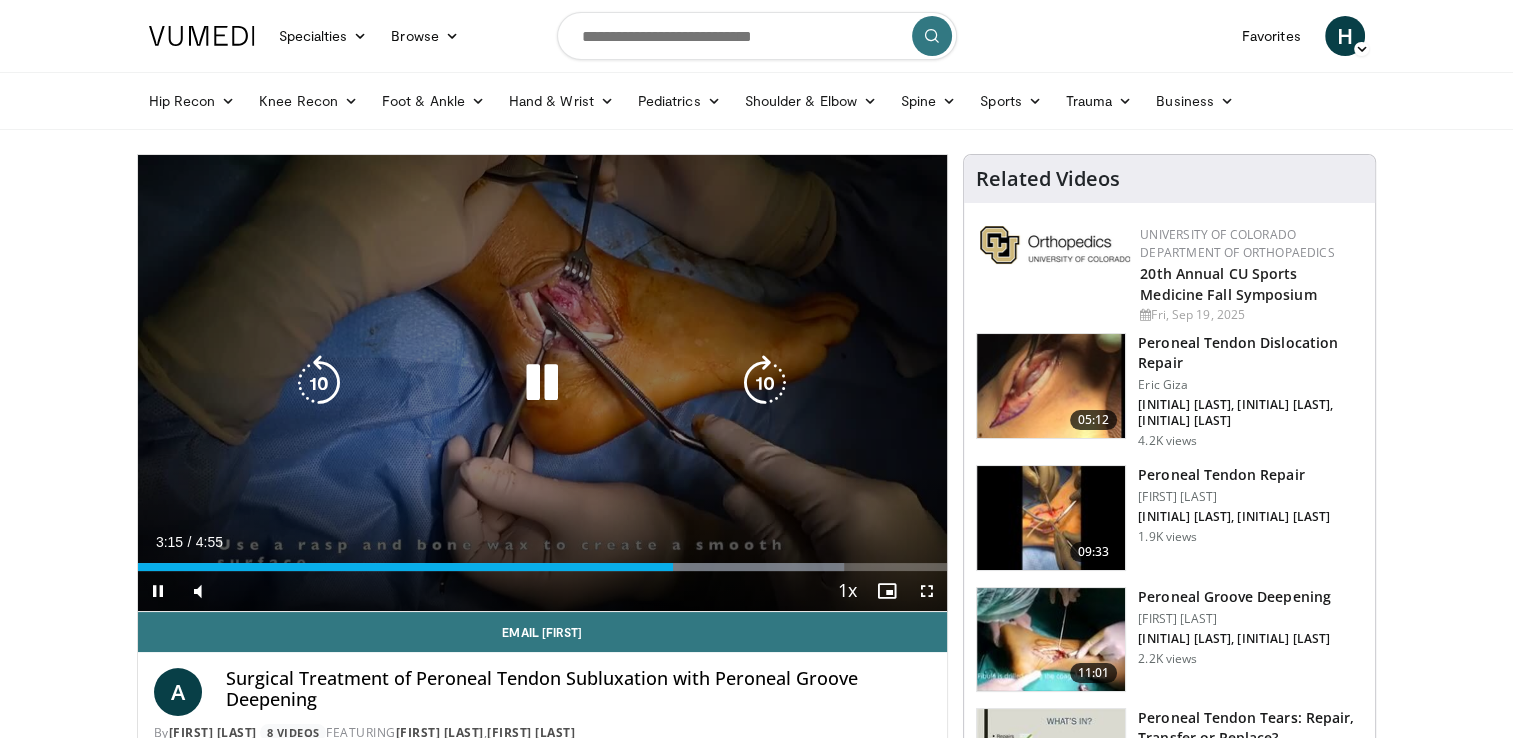 click at bounding box center [542, 383] 